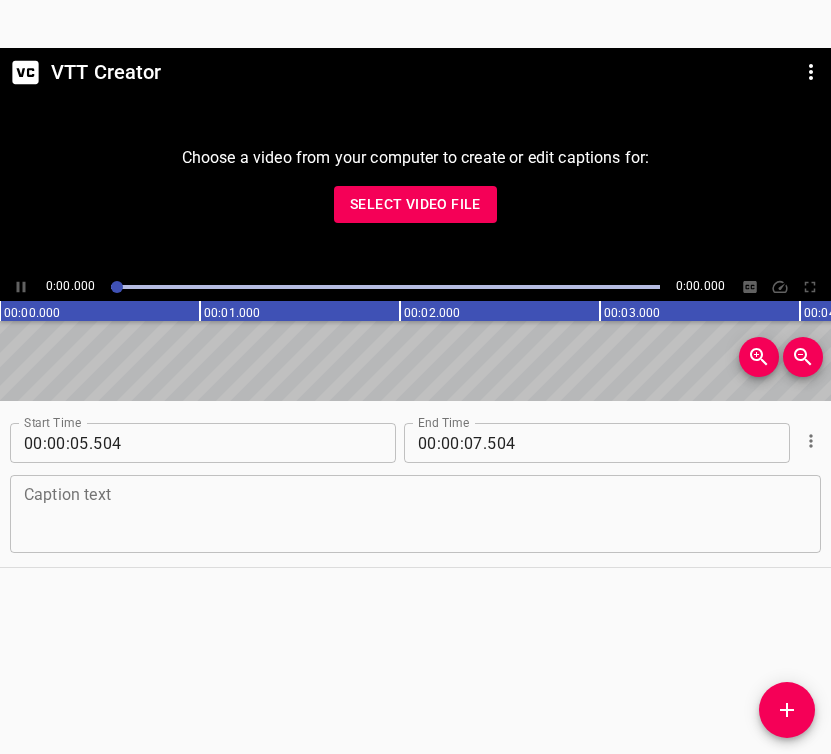 scroll, scrollTop: 0, scrollLeft: 0, axis: both 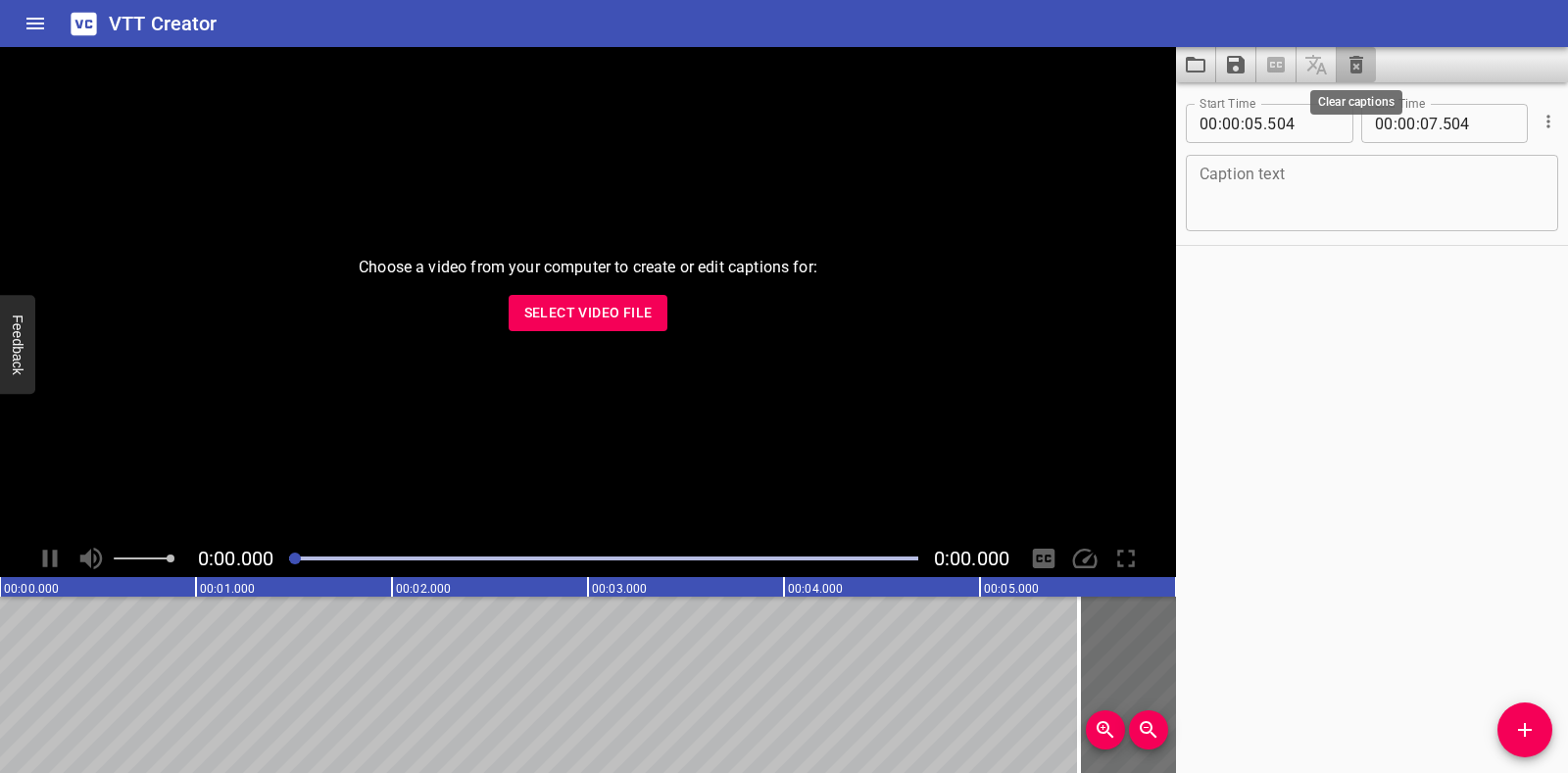 click 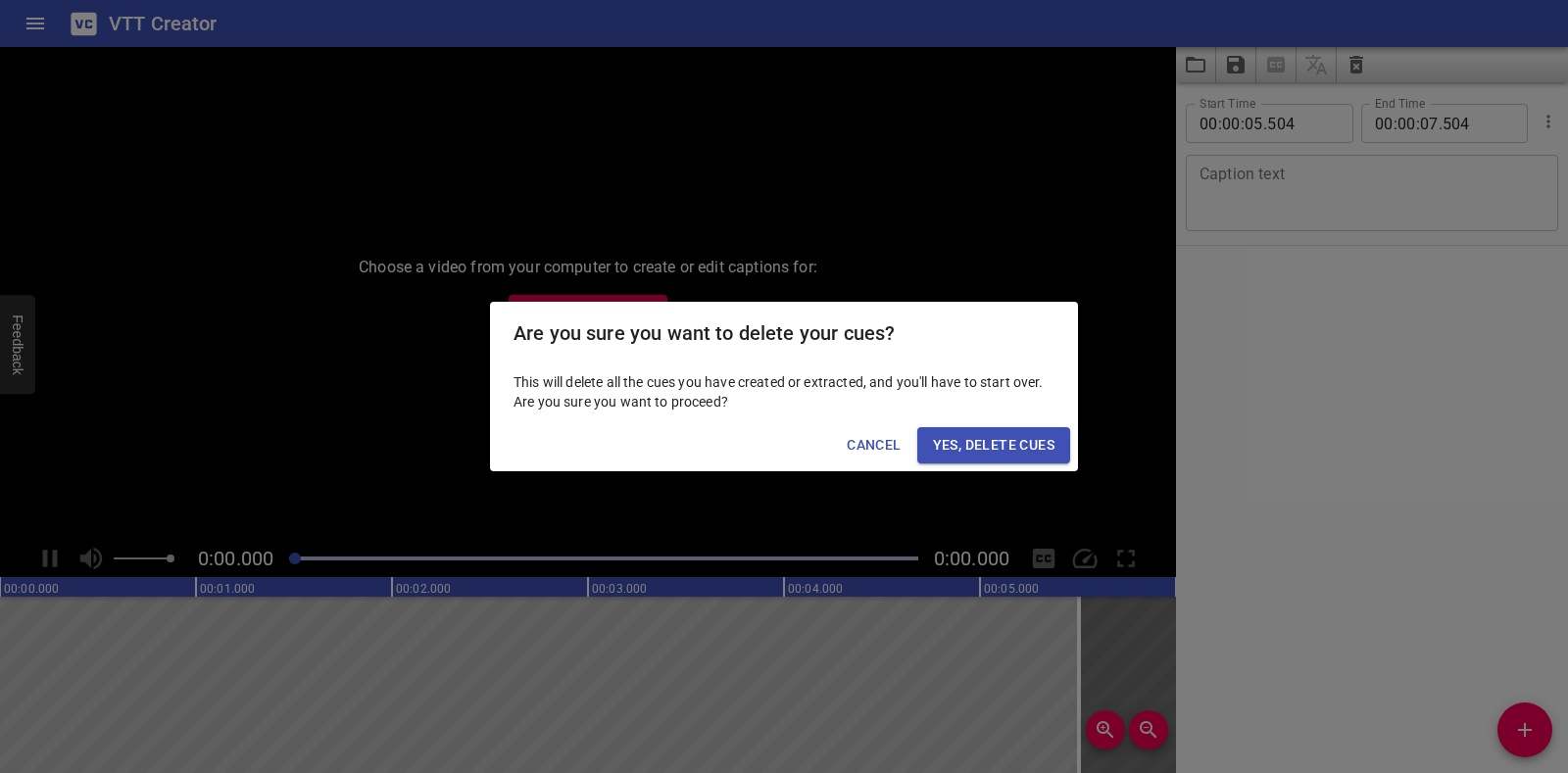 click on "Yes, Delete Cues" at bounding box center (994, 445) 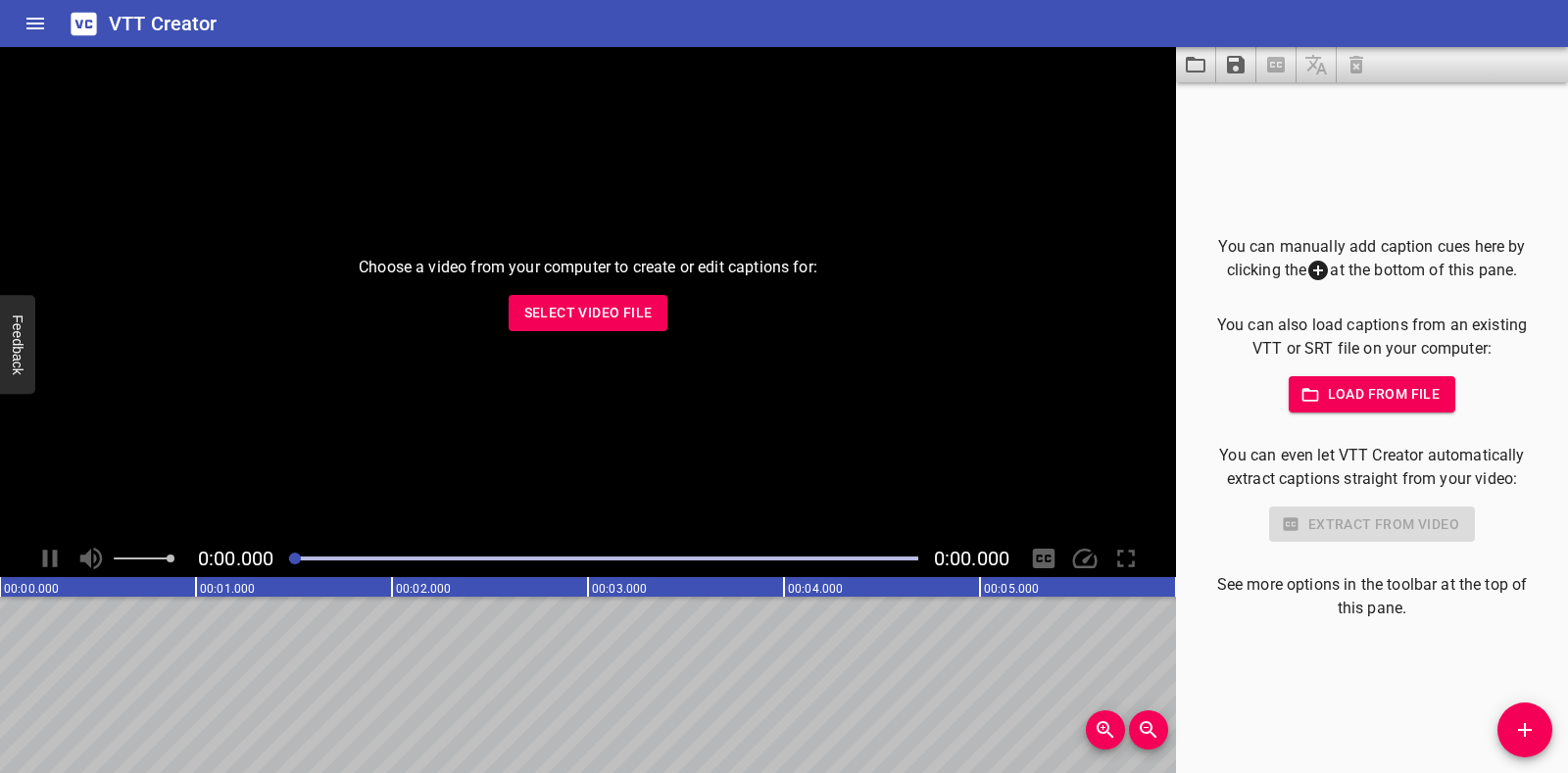 click on "Select Video File" at bounding box center [588, 313] 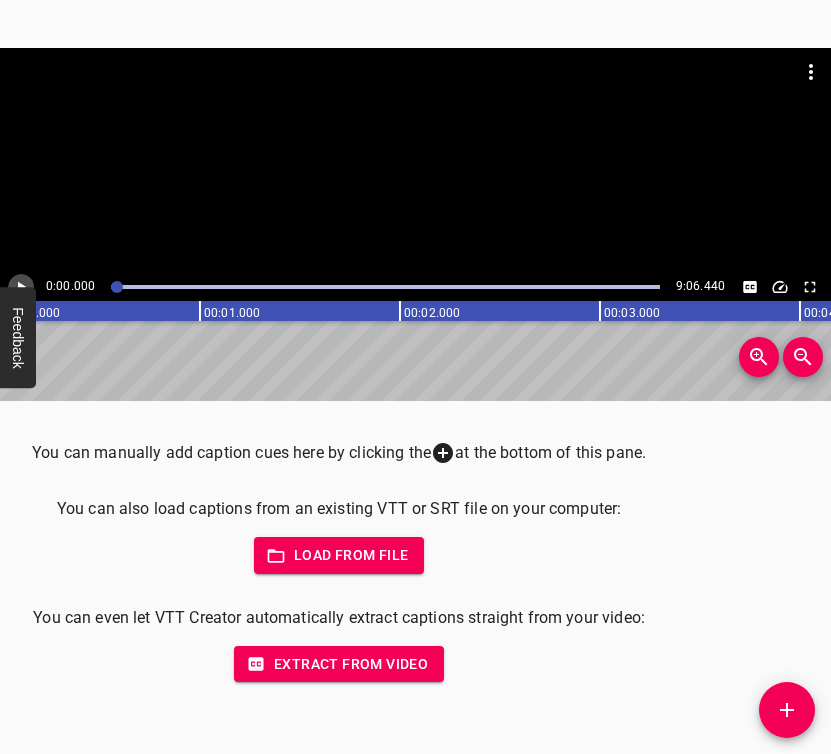 click 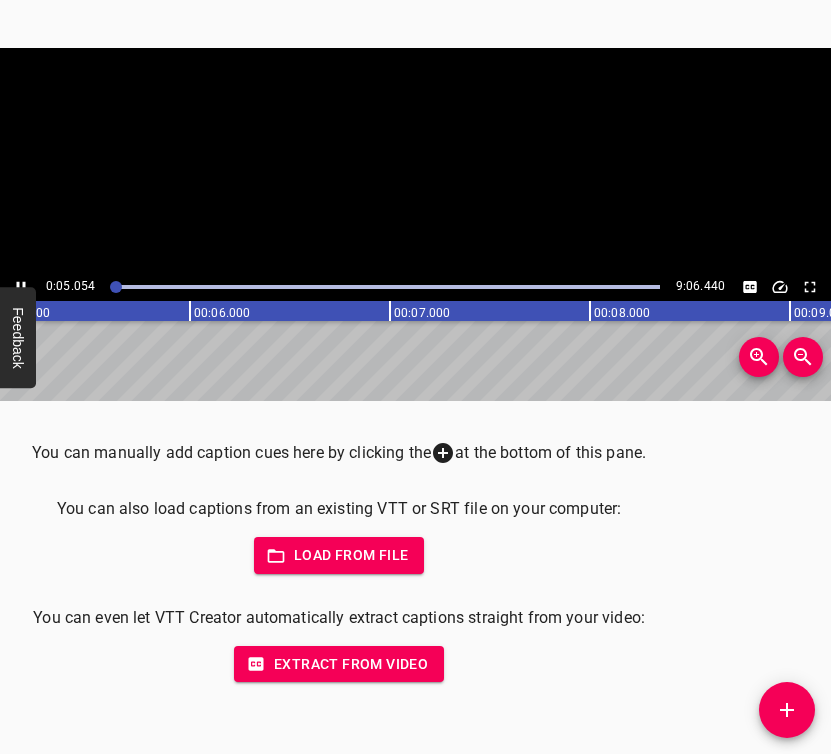 click 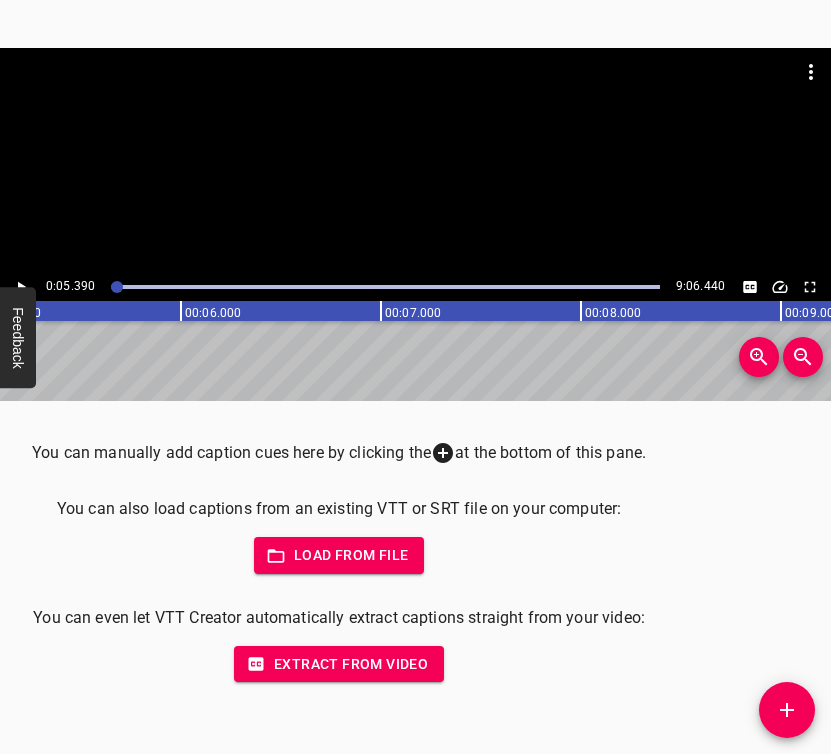 scroll, scrollTop: 0, scrollLeft: 1077, axis: horizontal 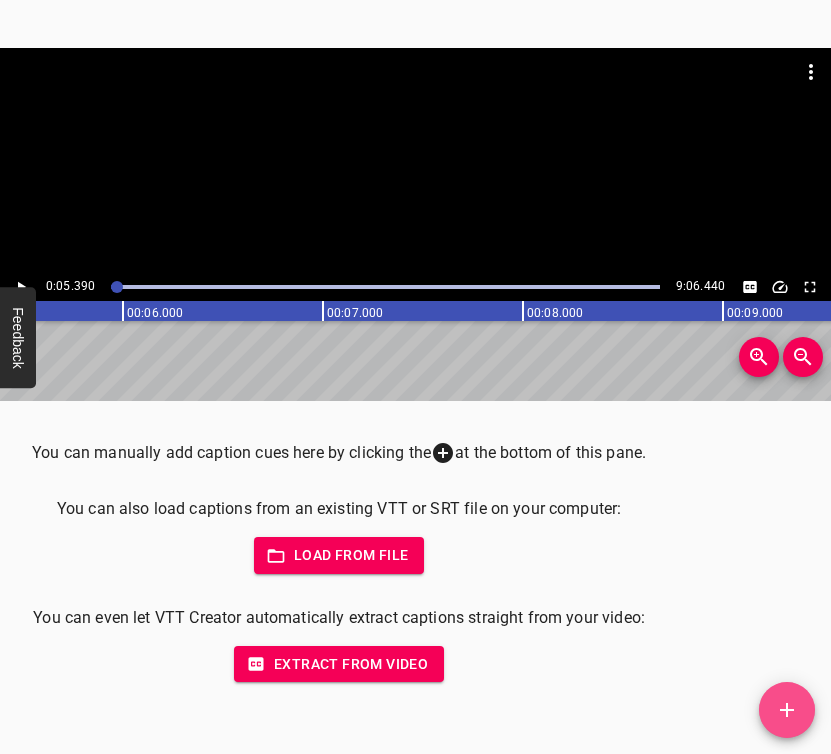 click 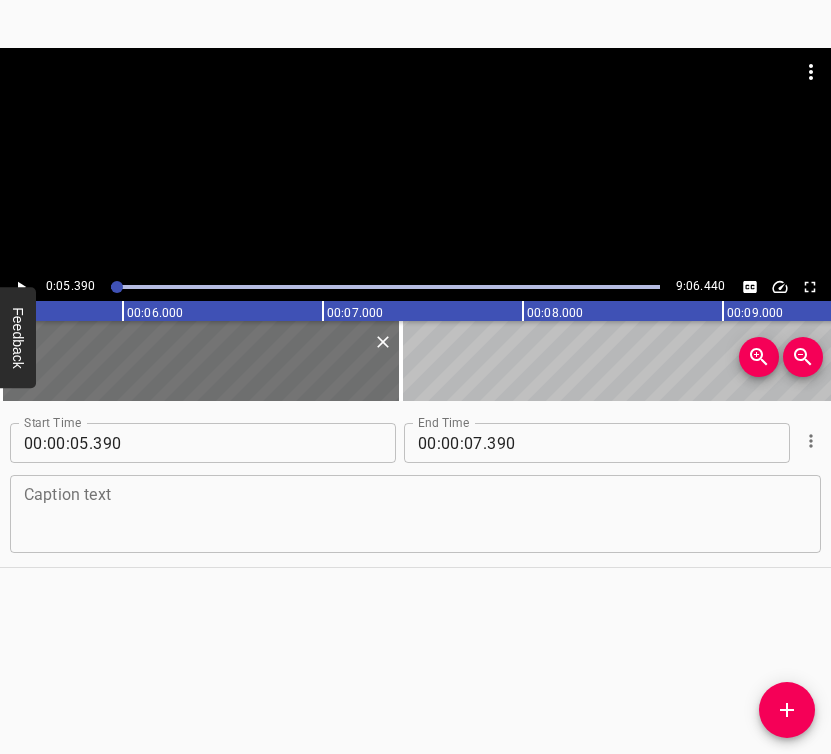 click at bounding box center (415, 514) 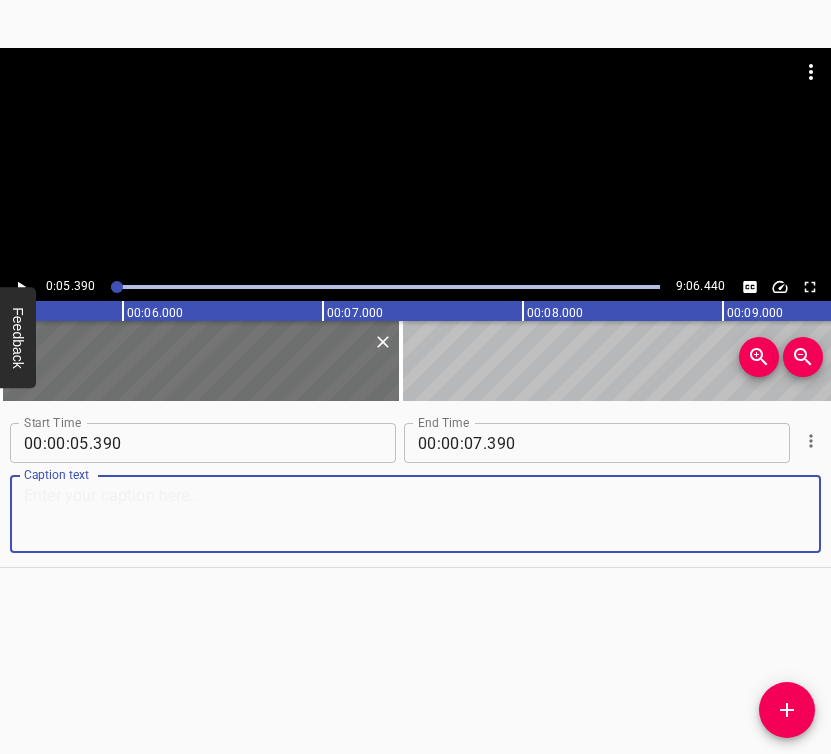 paste on "When it started, to say that we were calm or somehow confused… Yes, it started, but we had been living for 8 years feeling that fighting was going on nearby," 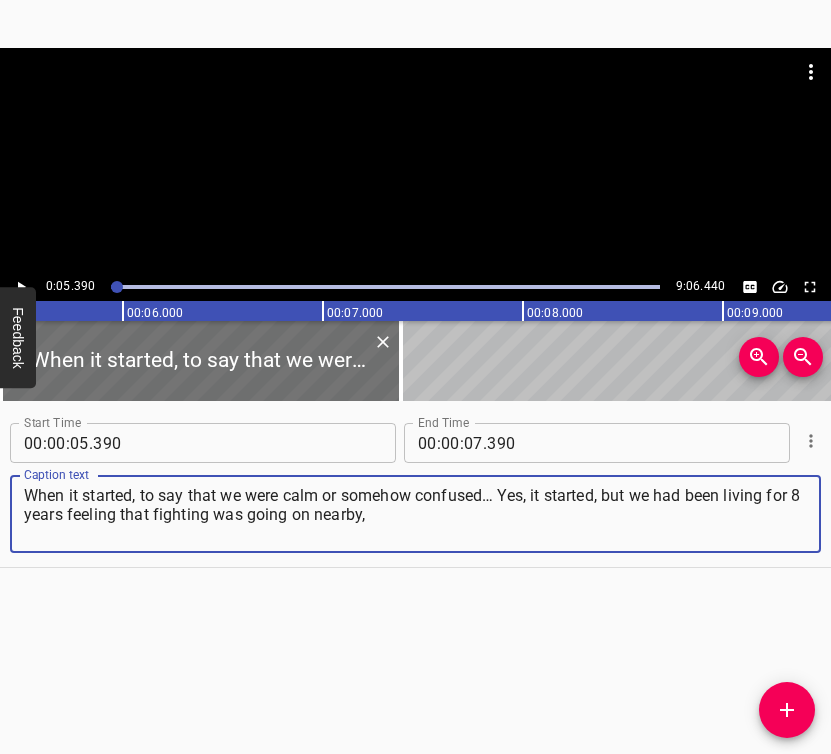 type on "When it started, to say that we were calm or somehow confused… Yes, it started, but we had been living for 8 years feeling that fighting was going on nearby," 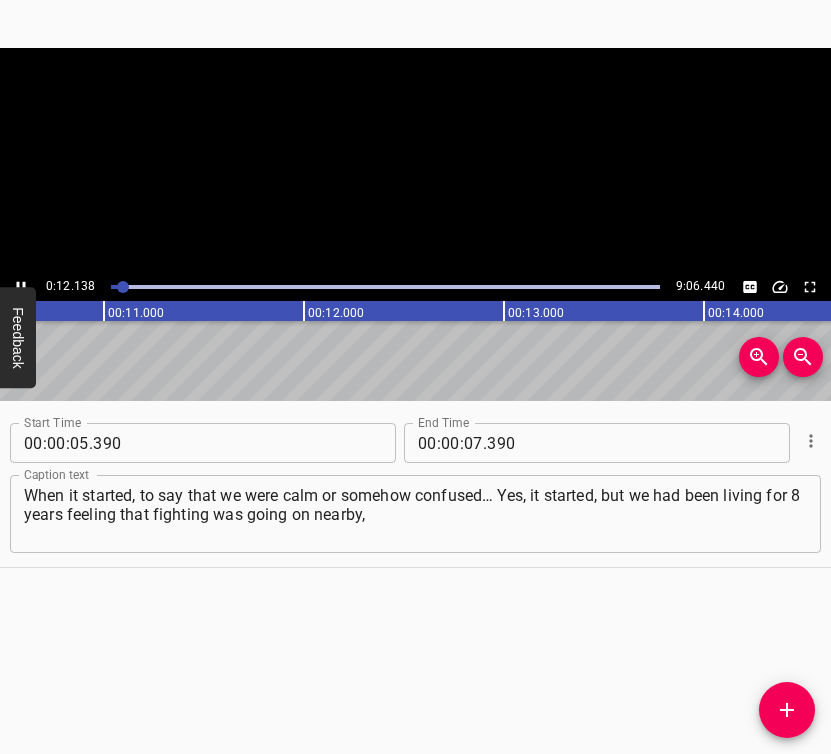 scroll, scrollTop: 0, scrollLeft: 2197, axis: horizontal 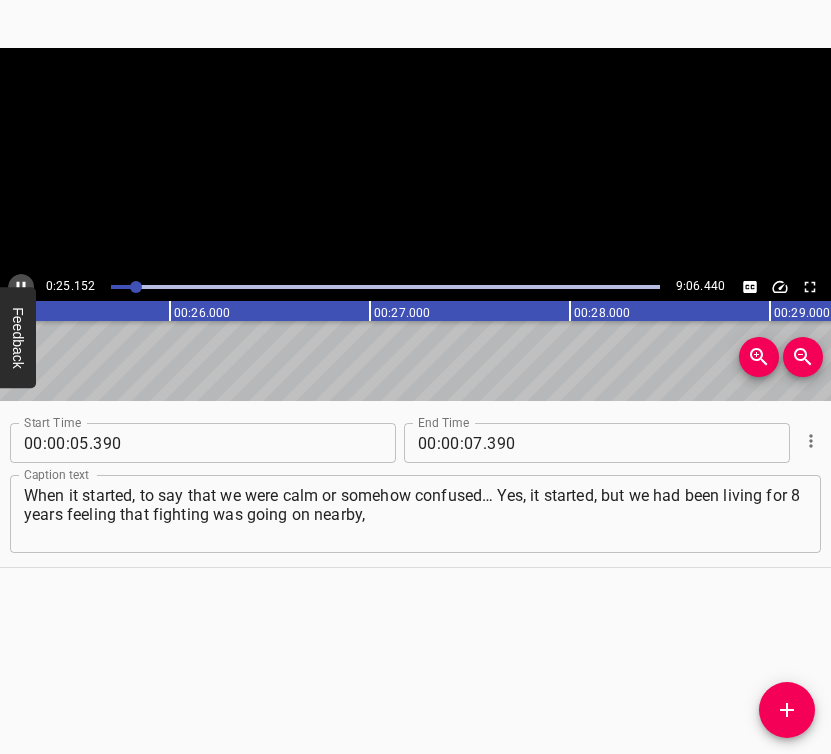 click 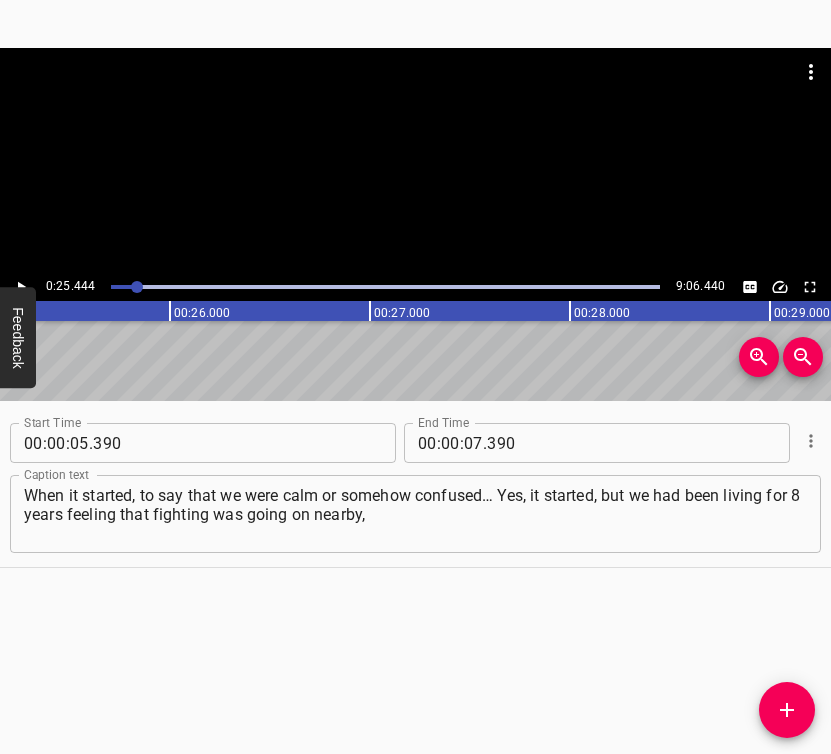 scroll, scrollTop: 0, scrollLeft: 5088, axis: horizontal 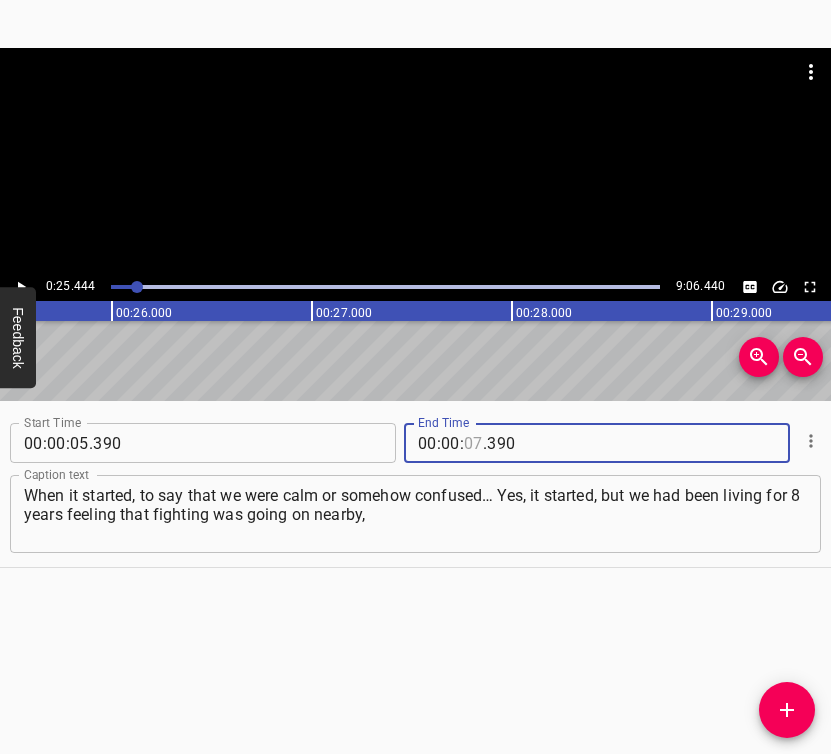 click at bounding box center (473, 443) 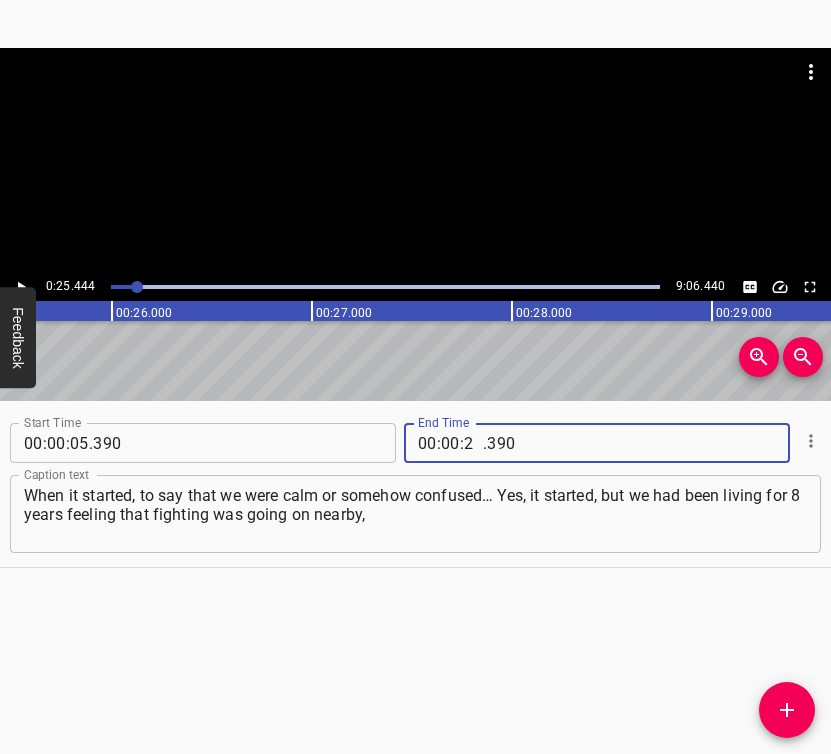 type on "25" 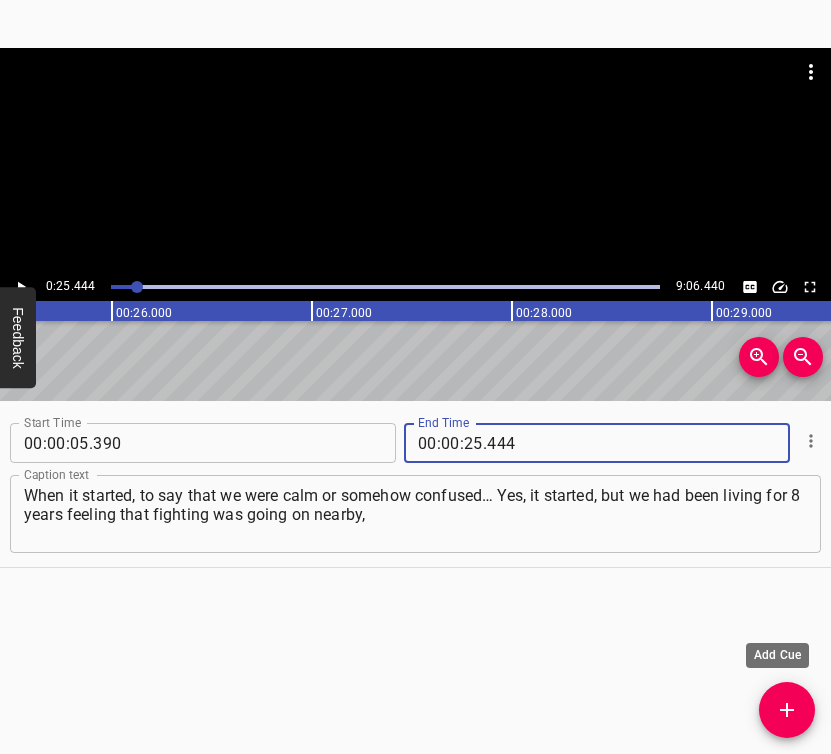type on "444" 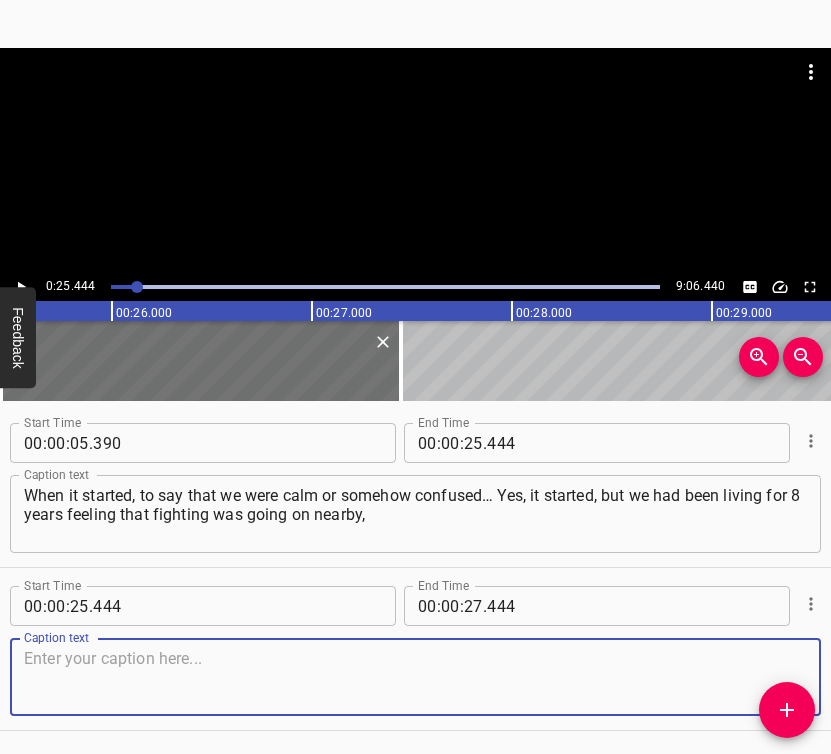 scroll, scrollTop: 67, scrollLeft: 0, axis: vertical 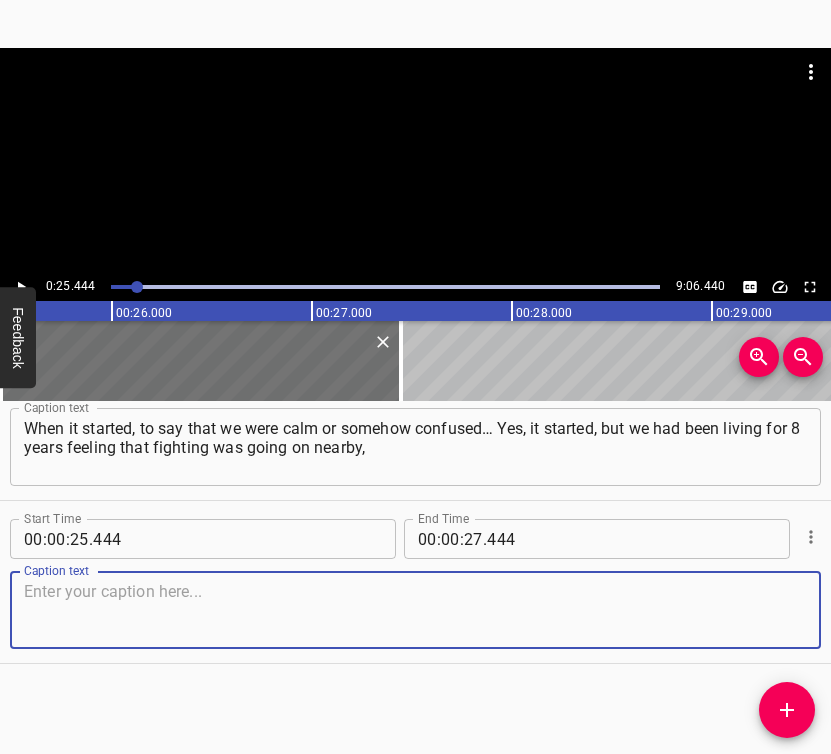 click at bounding box center (415, 610) 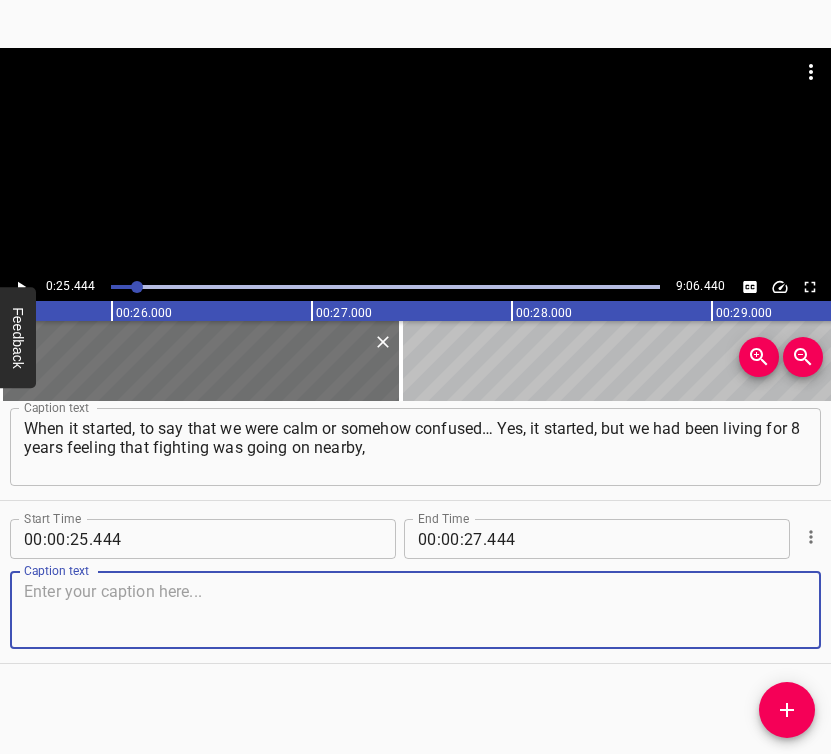 click at bounding box center [415, 610] 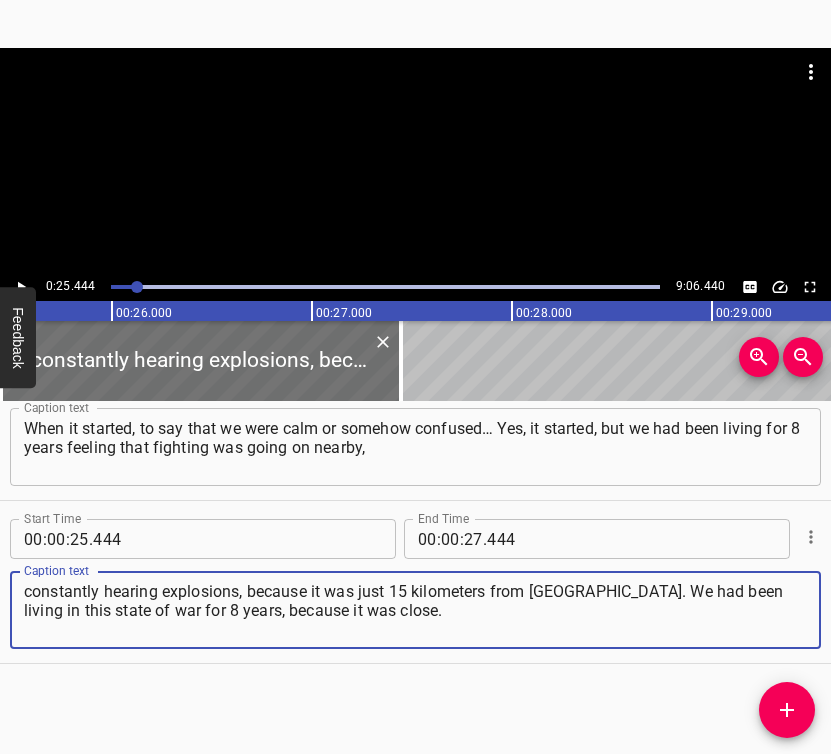 type on "constantly hearing explosions, because it was just 15 kilometers from [GEOGRAPHIC_DATA]. We had been living in this state of war for 8 years, because it was close." 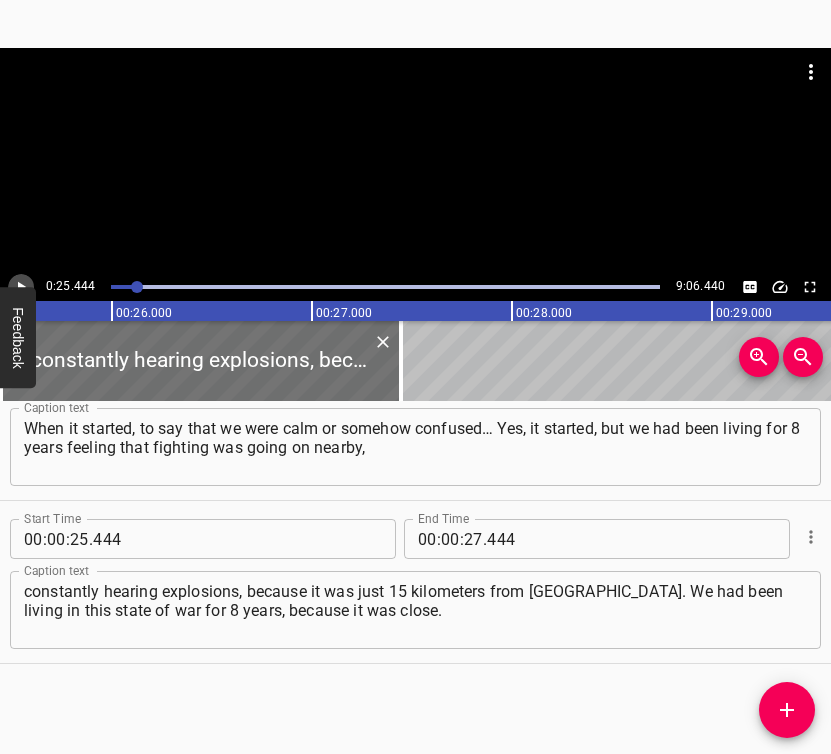 click 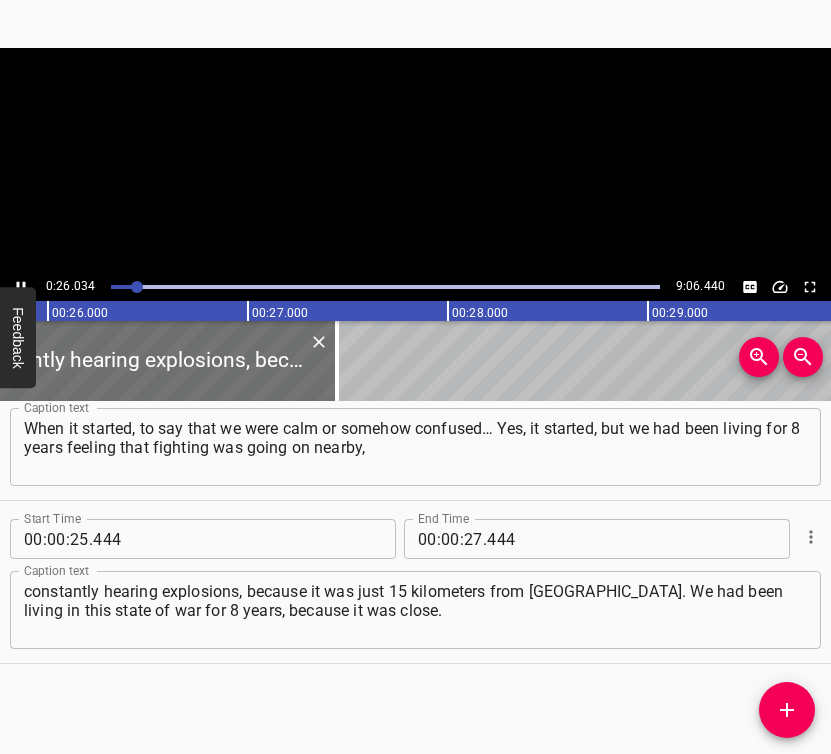 scroll, scrollTop: 0, scrollLeft: 5206, axis: horizontal 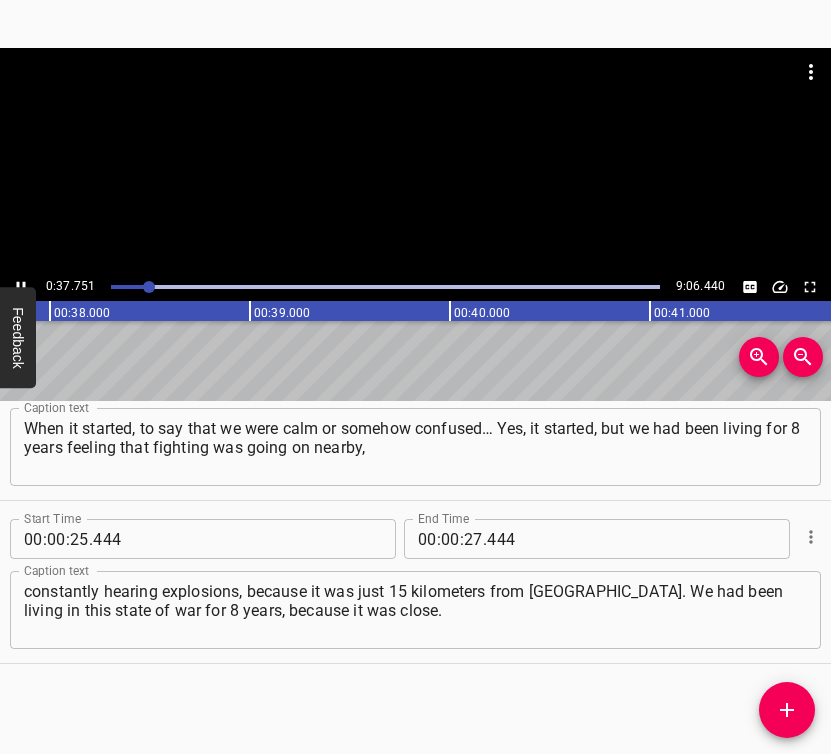 click at bounding box center (21, 287) 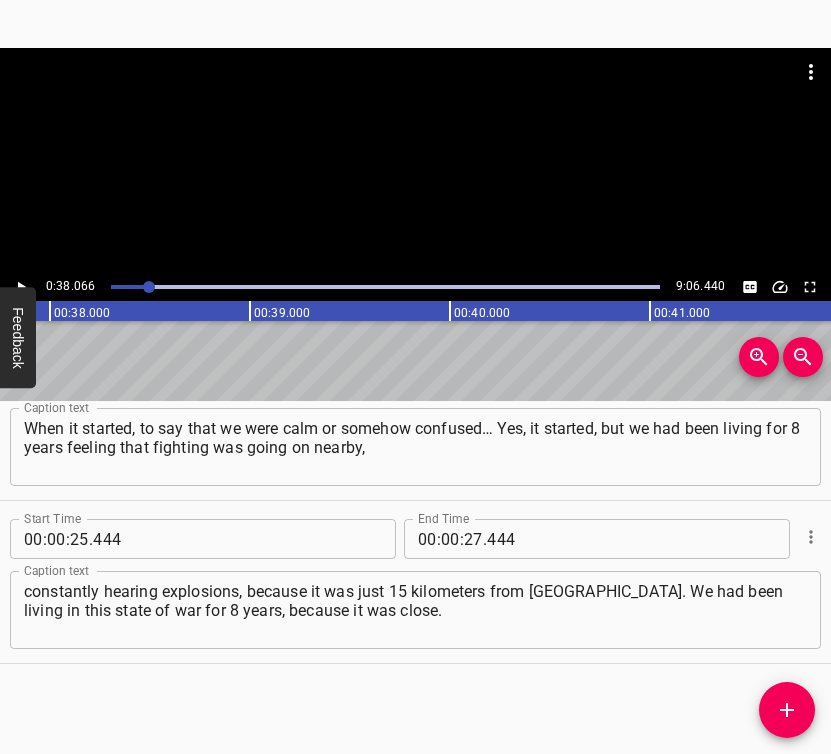scroll, scrollTop: 0, scrollLeft: 7613, axis: horizontal 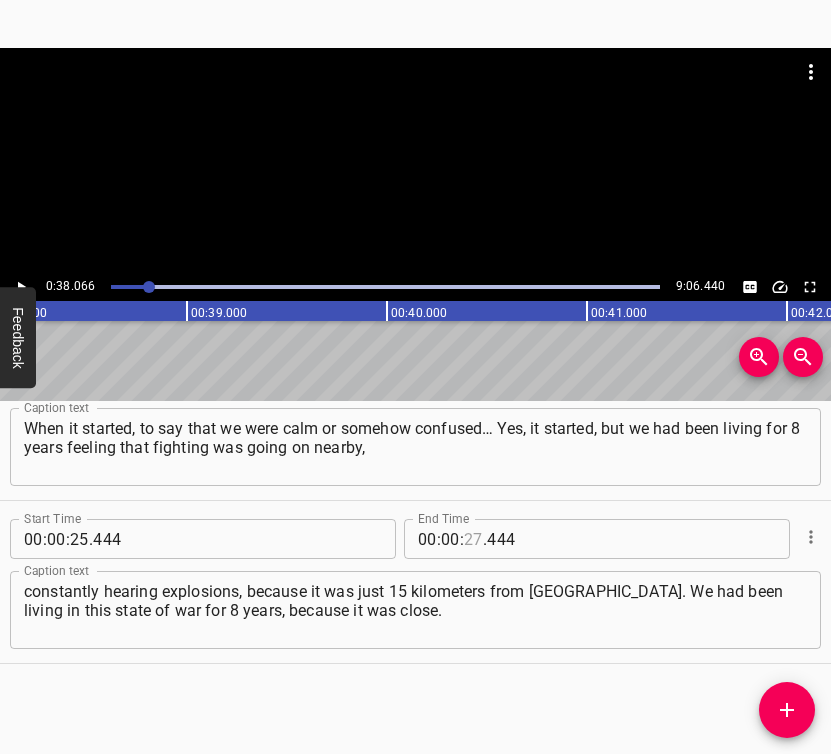 click at bounding box center [473, 539] 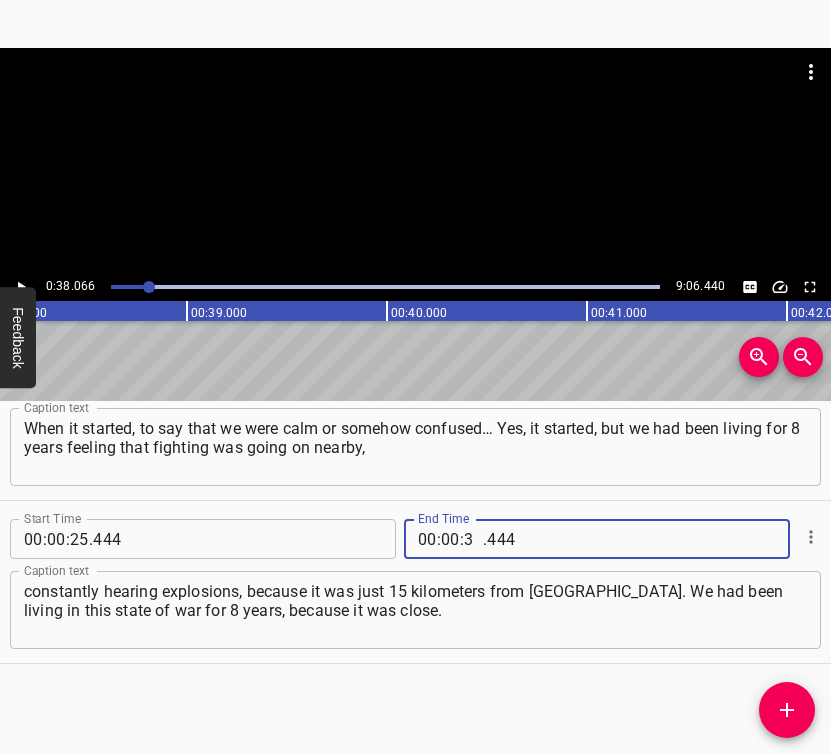type on "38" 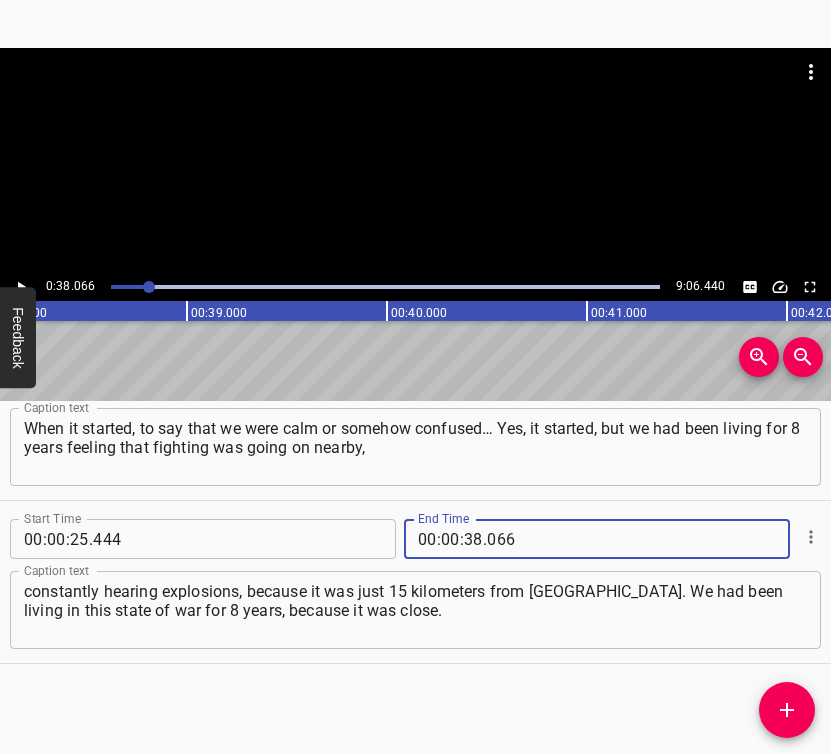 type on "066" 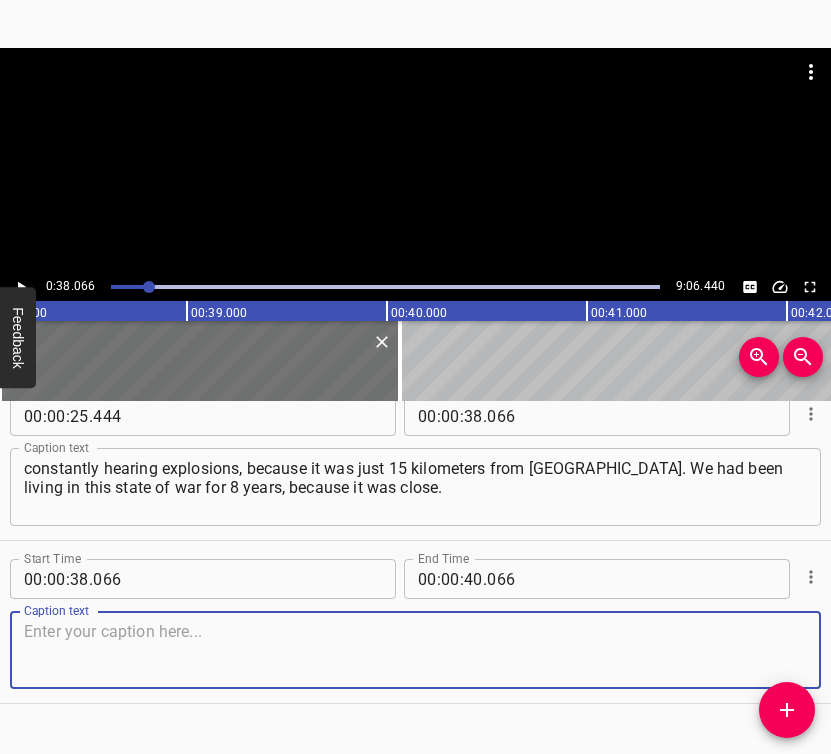 scroll, scrollTop: 198, scrollLeft: 0, axis: vertical 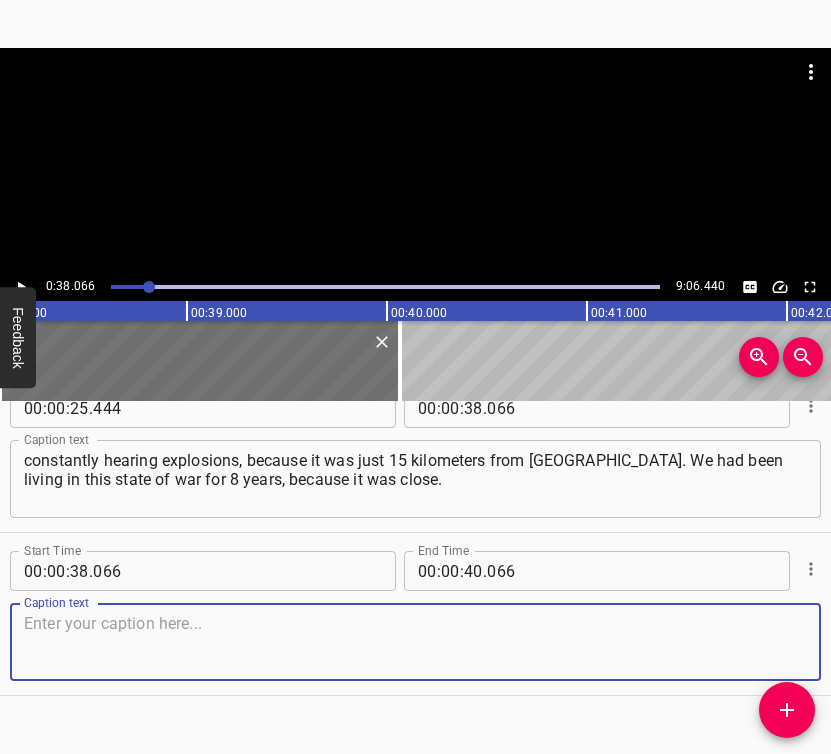 click at bounding box center (415, 642) 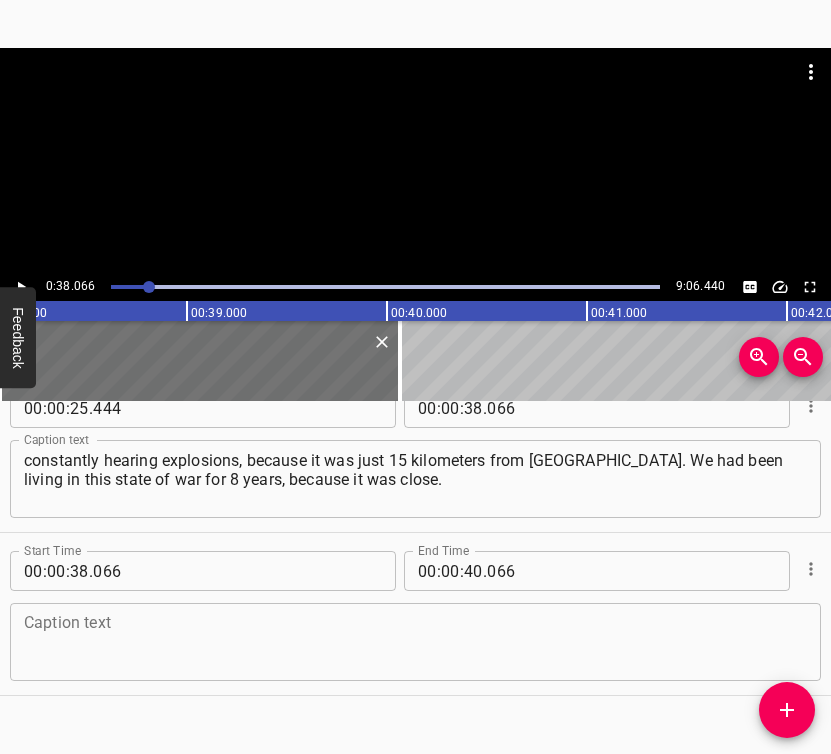 click on "Caption text" at bounding box center [415, 642] 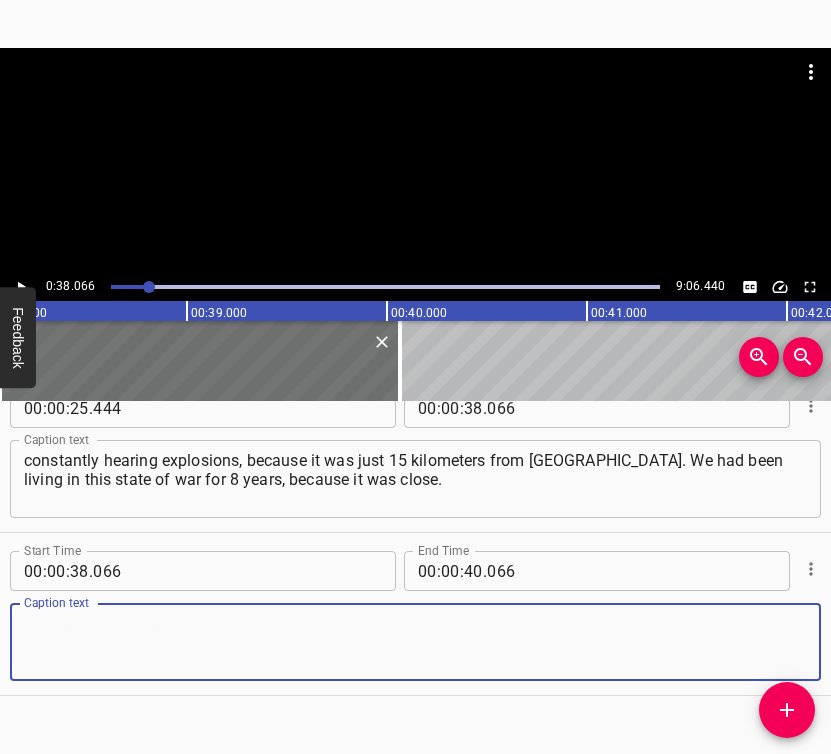 paste on "Maybe that's why it was easier for us to accept it, we didn’t panic at all. And then things got worse and worse in [GEOGRAPHIC_DATA]. Problems with food, with electricity," 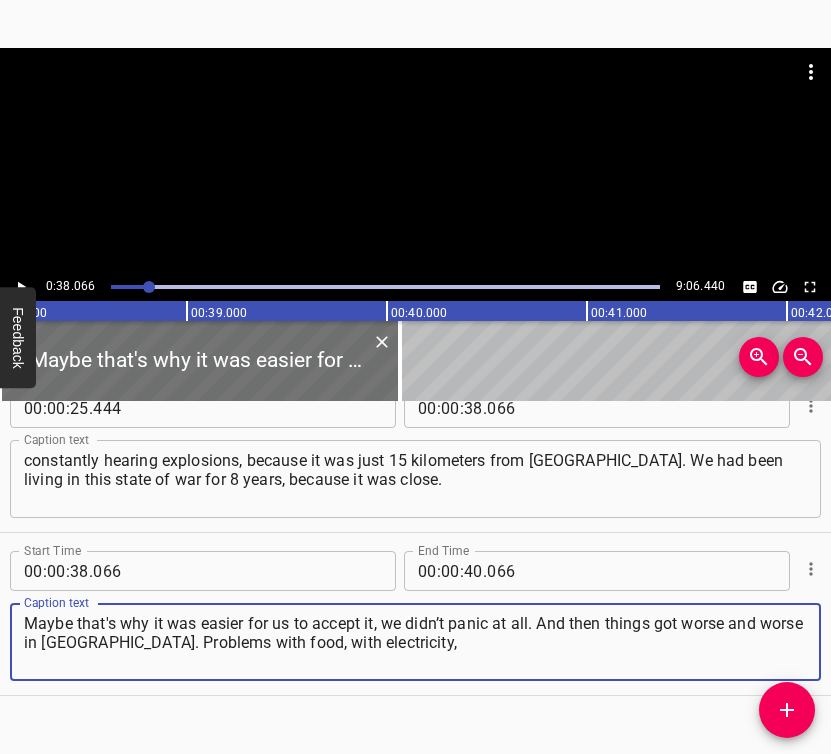 type on "Maybe that's why it was easier for us to accept it, we didn’t panic at all. And then things got worse and worse in [GEOGRAPHIC_DATA]. Problems with food, with electricity," 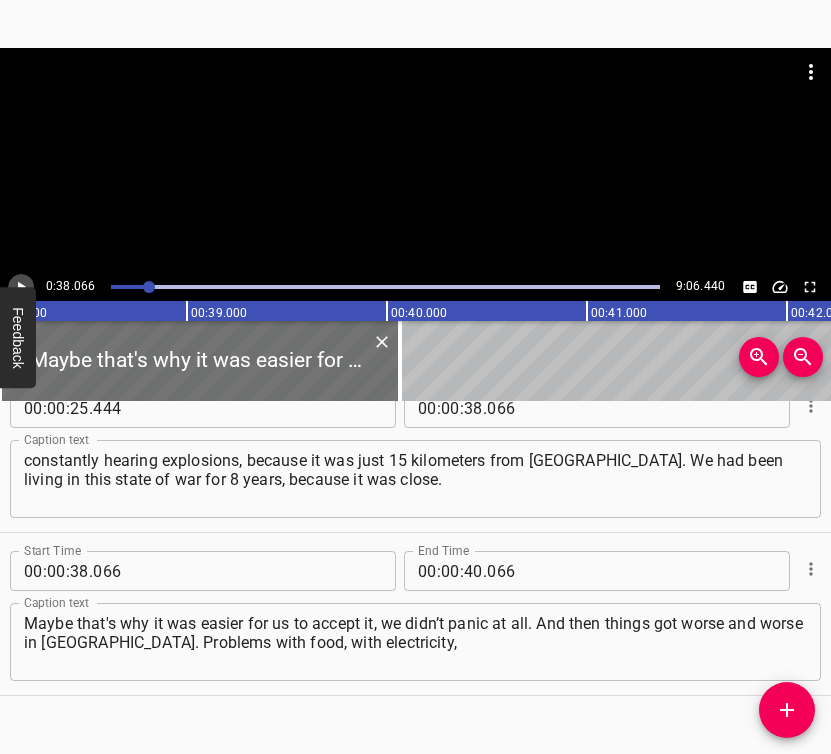 click 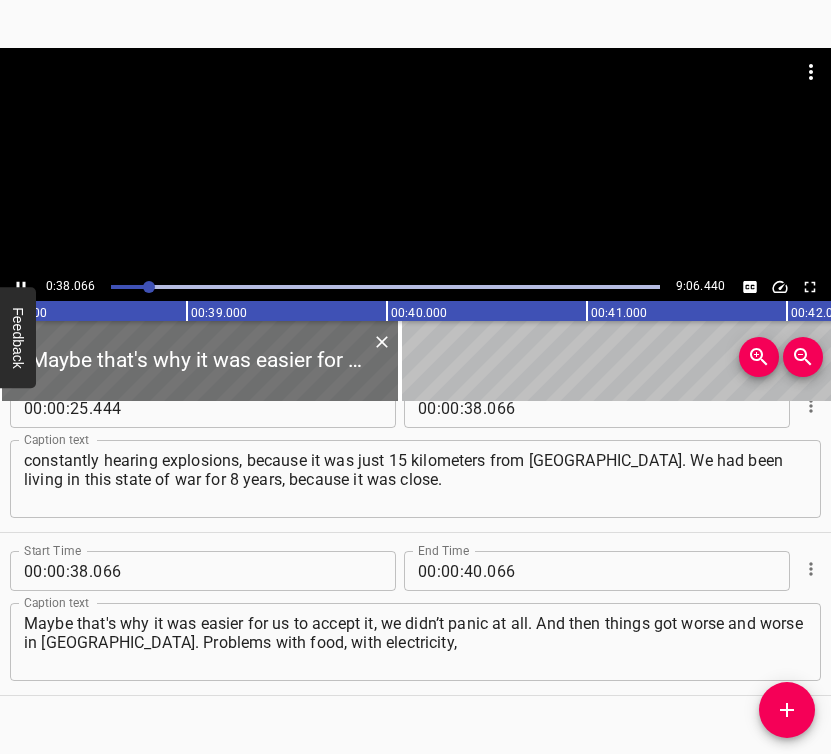 scroll, scrollTop: 230, scrollLeft: 0, axis: vertical 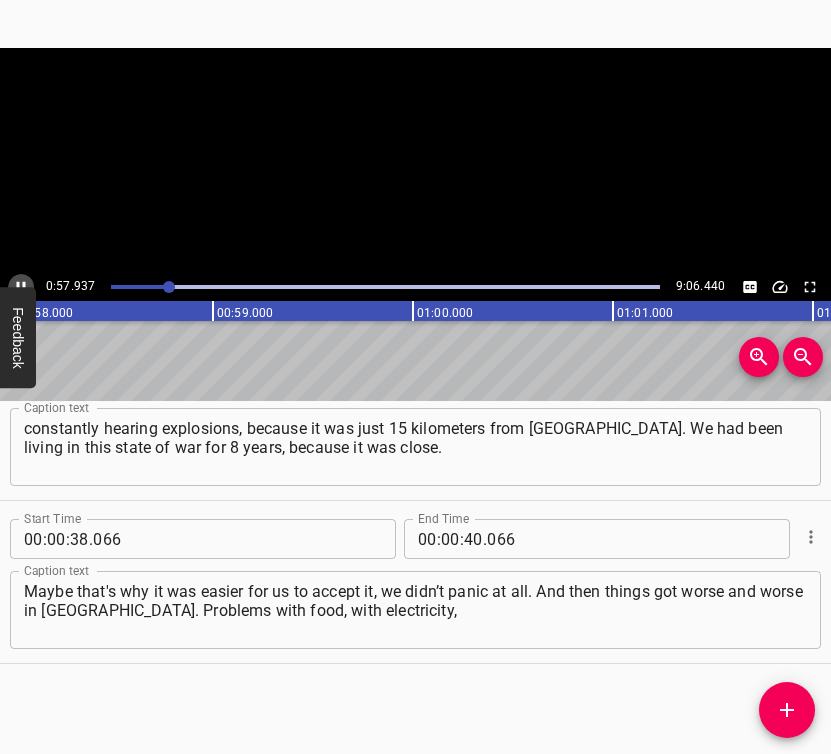 click 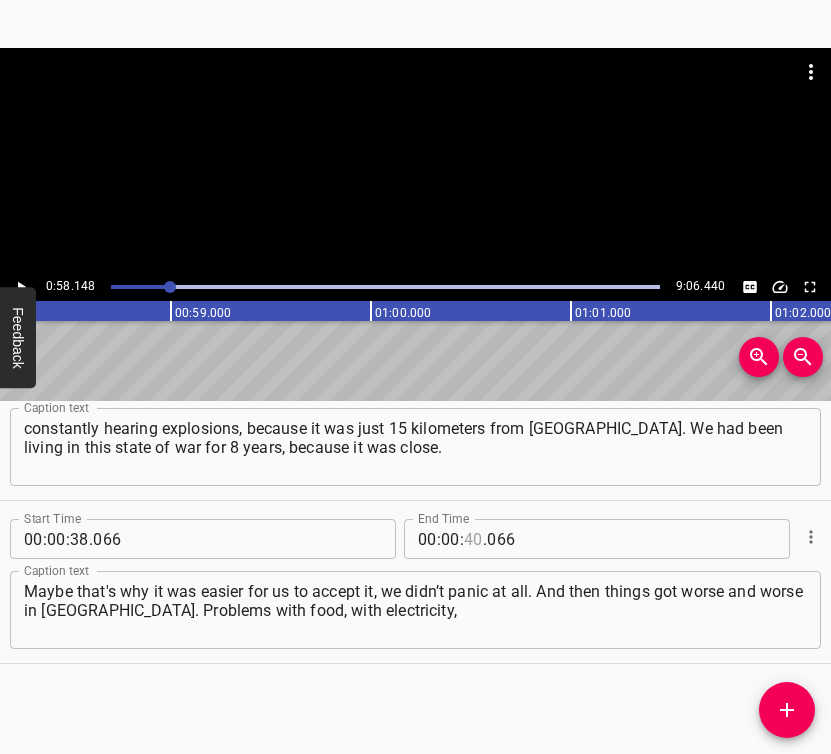 click at bounding box center (473, 539) 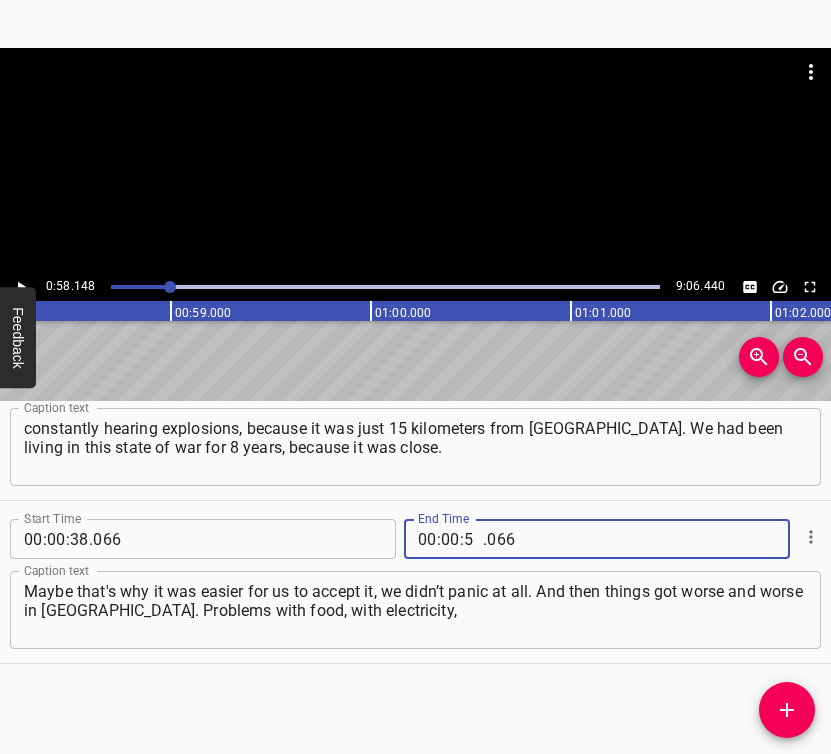 type on "58" 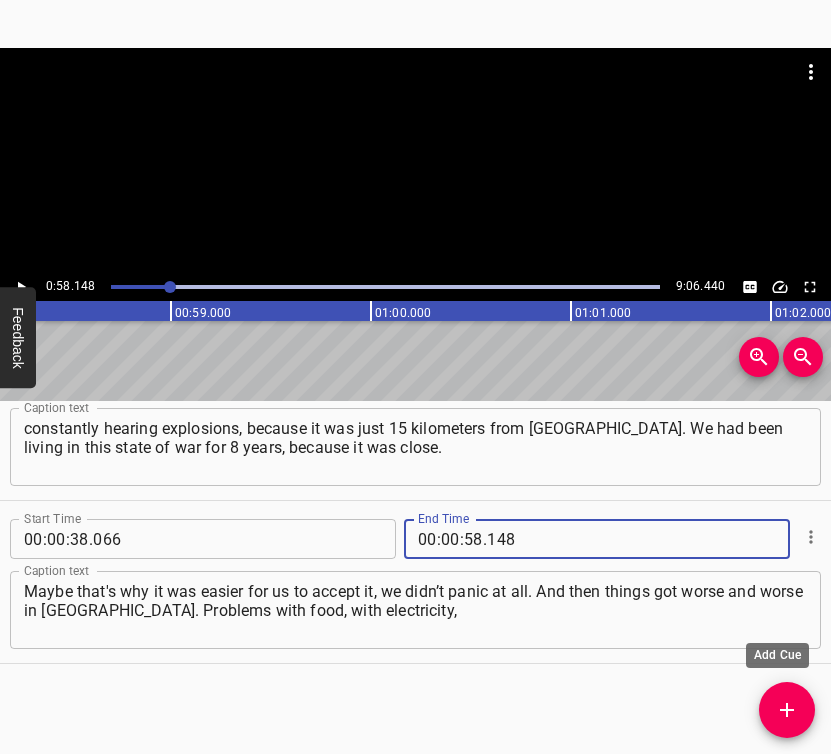 type on "148" 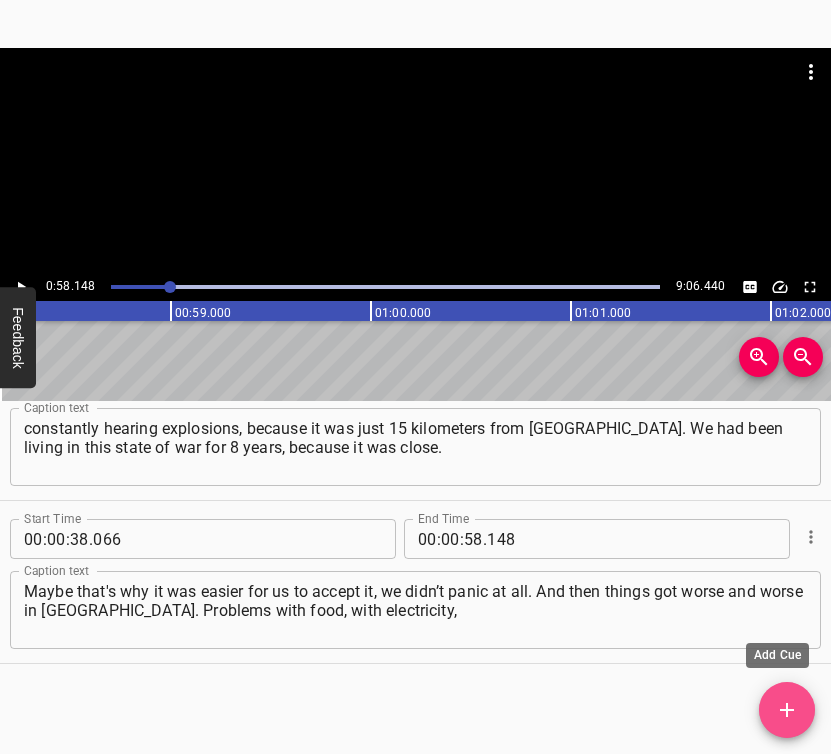 click 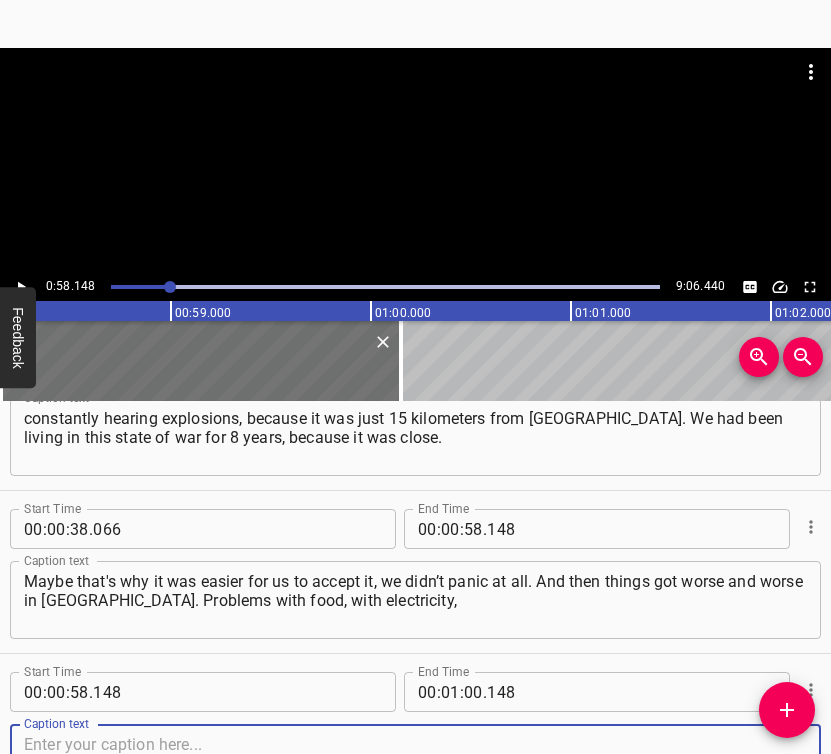 scroll, scrollTop: 393, scrollLeft: 0, axis: vertical 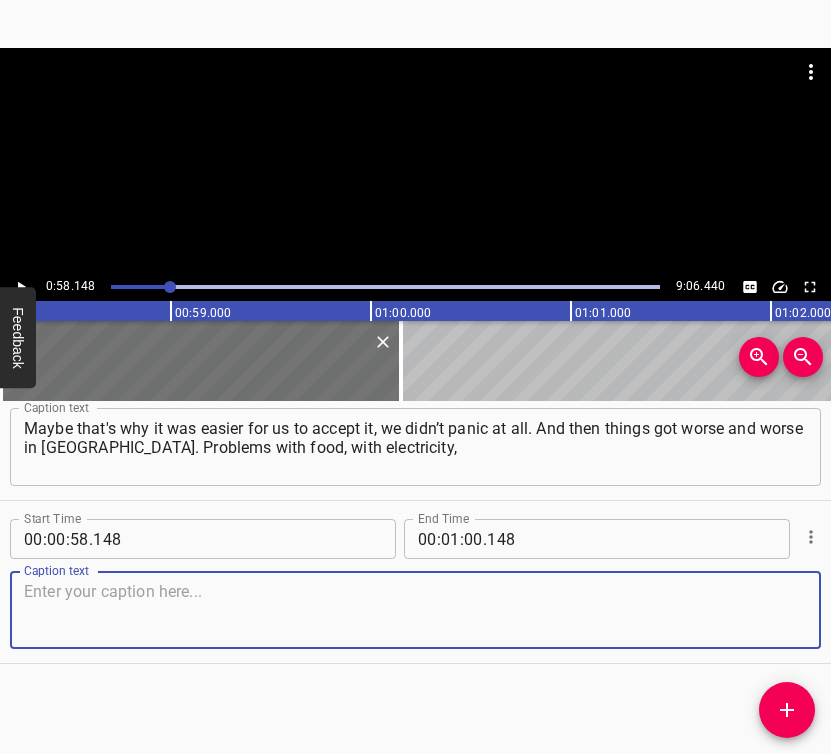 click at bounding box center (415, 610) 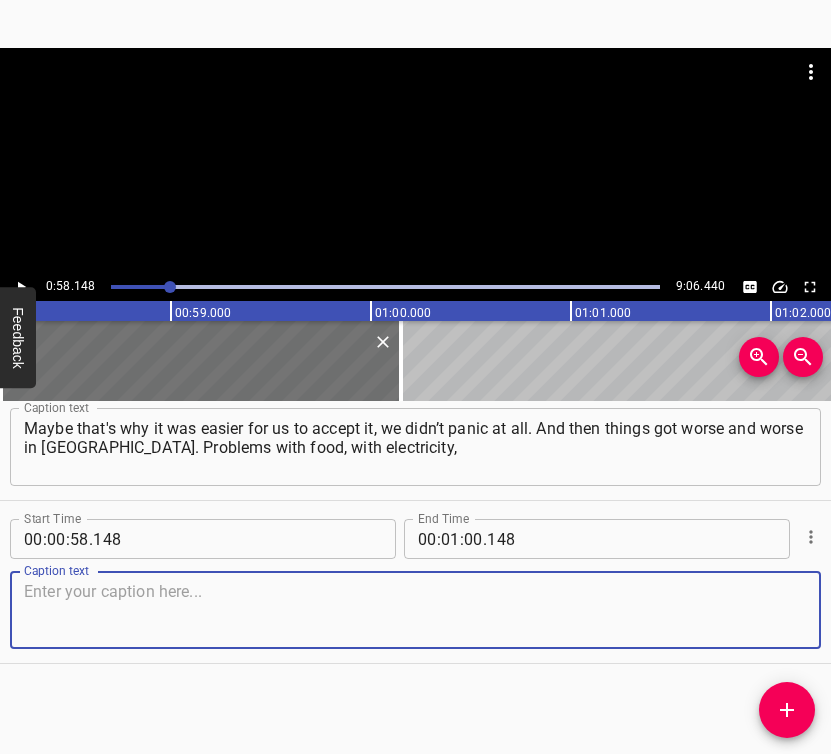 click at bounding box center [415, 610] 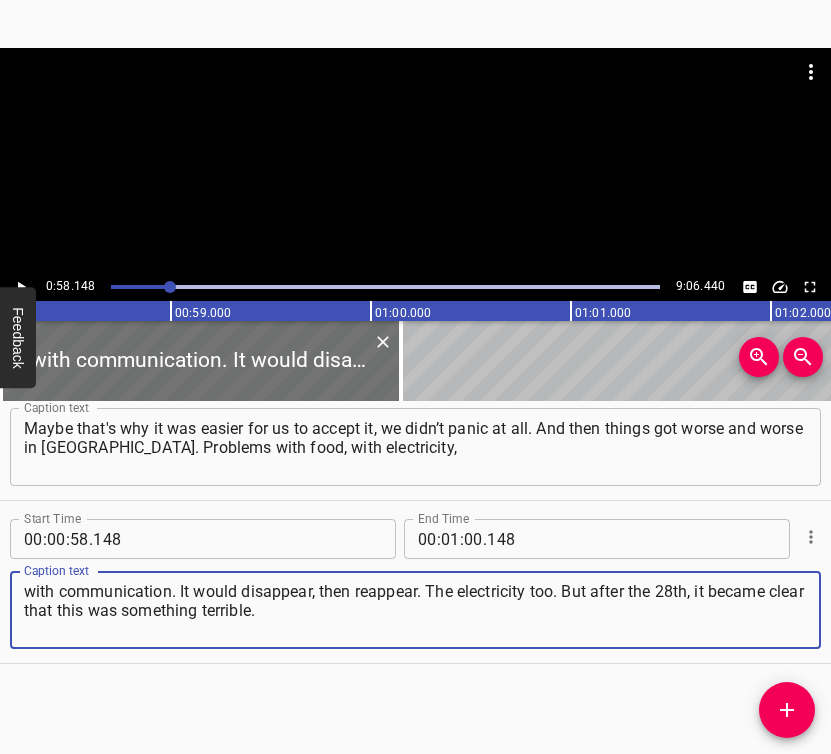 type on "with communication. It would disappear, then reappear. The electricity too. But after the 28th, it became clear that this was something terrible." 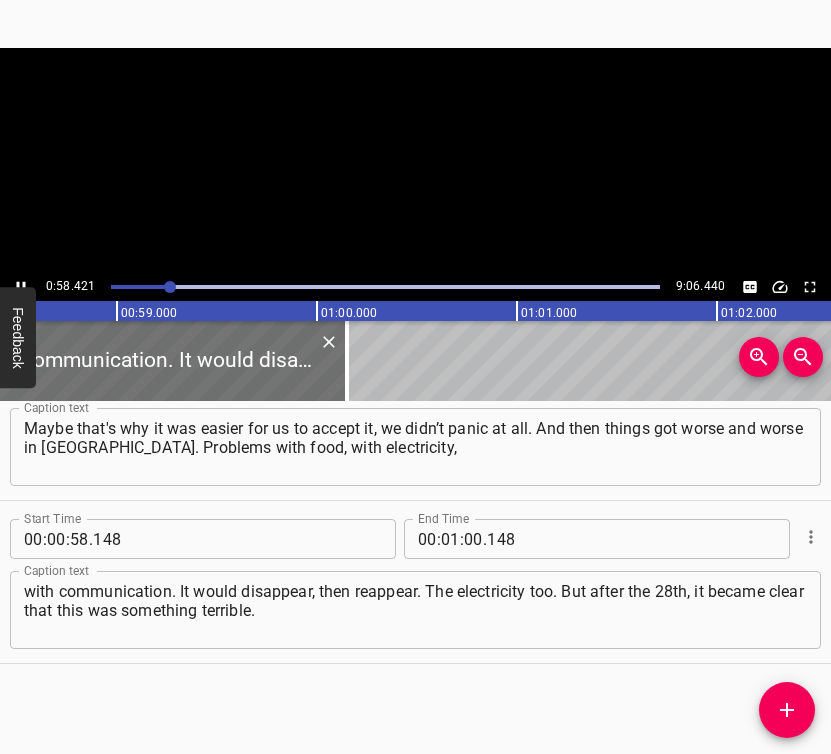 scroll, scrollTop: 0, scrollLeft: 11684, axis: horizontal 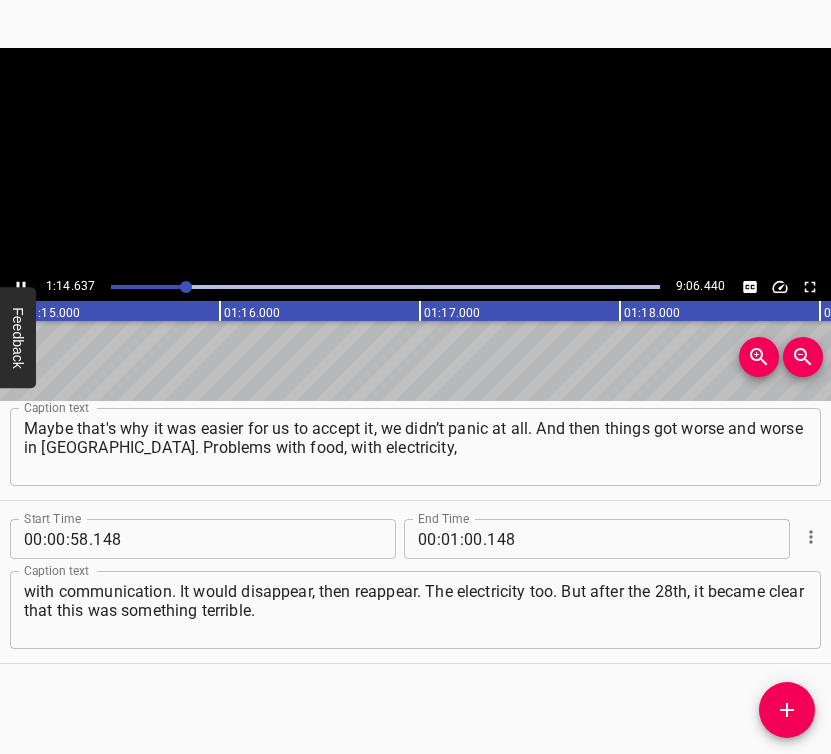 click 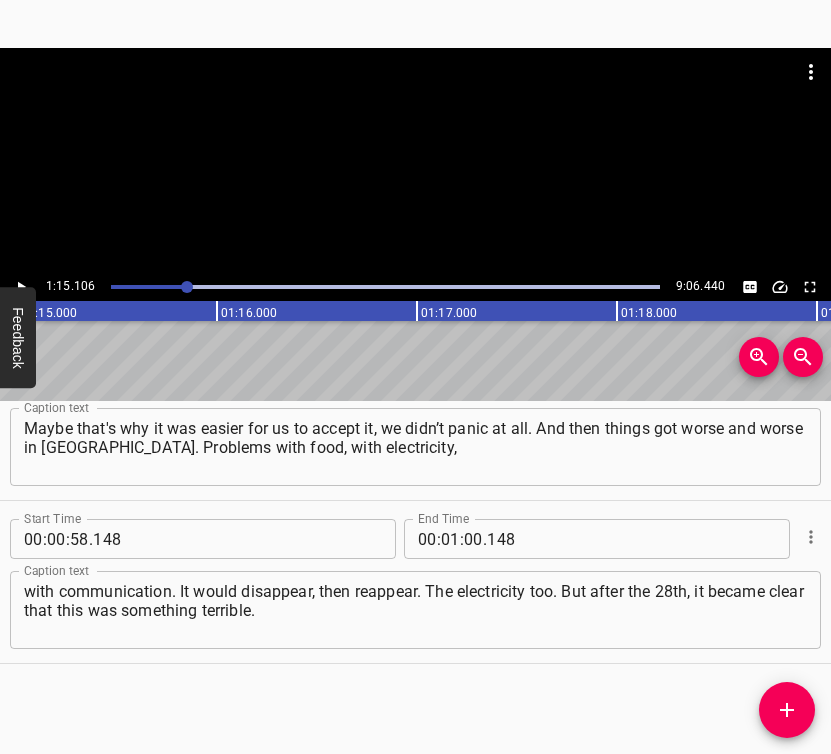 scroll, scrollTop: 0, scrollLeft: 15021, axis: horizontal 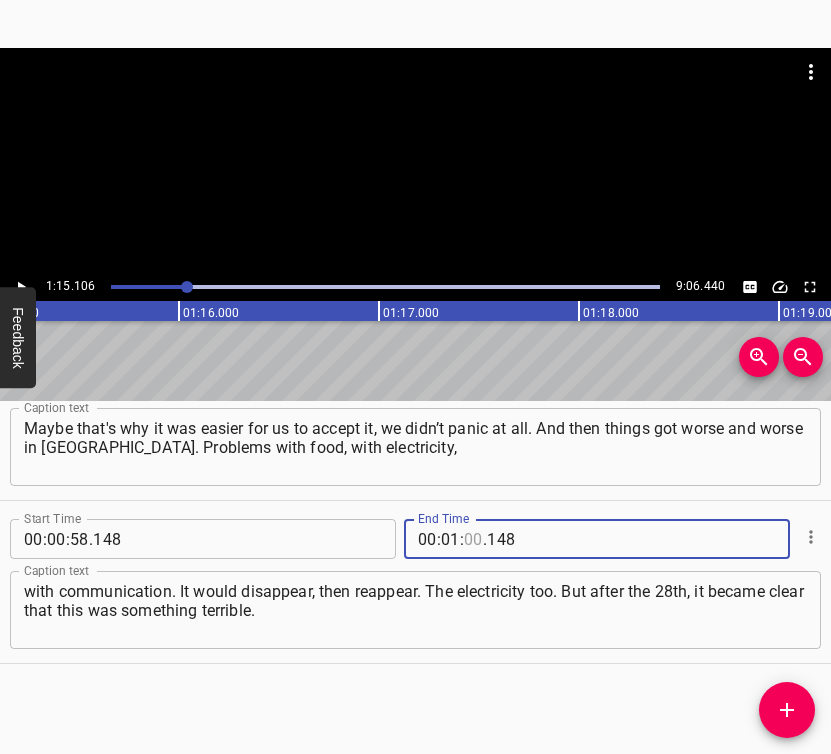 click at bounding box center [473, 539] 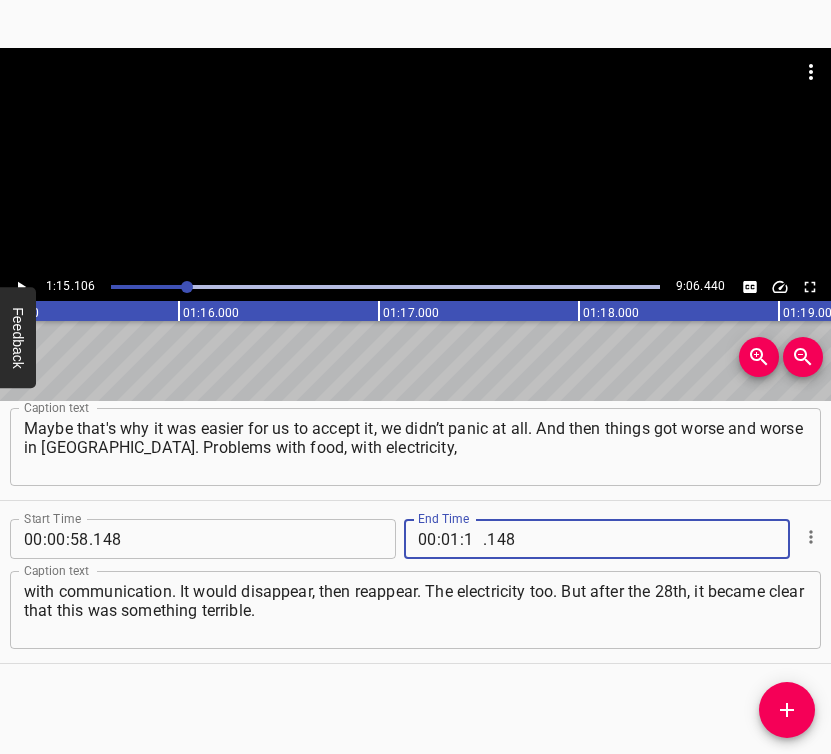 type on "15" 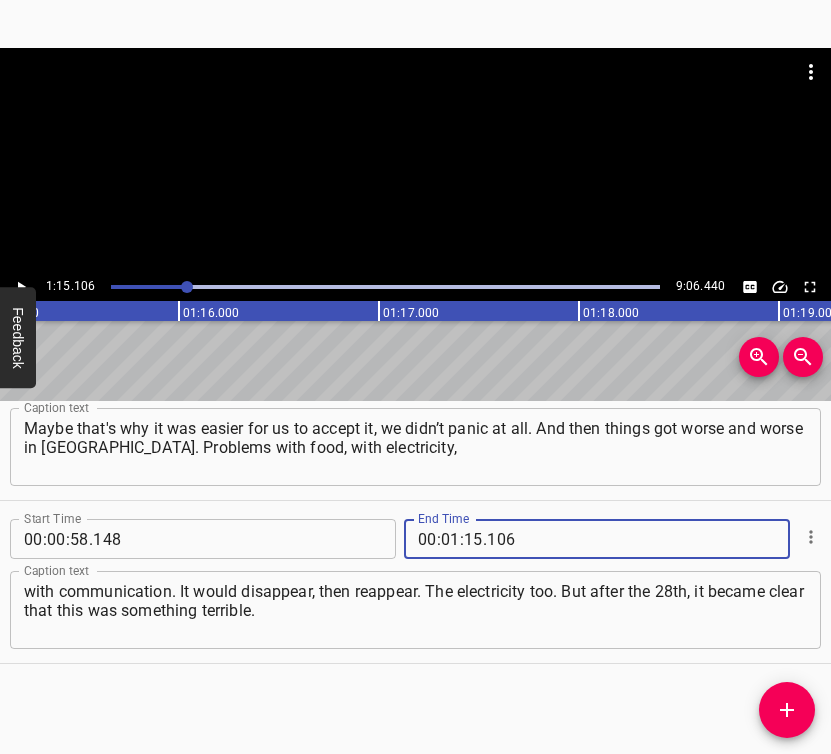 type on "106" 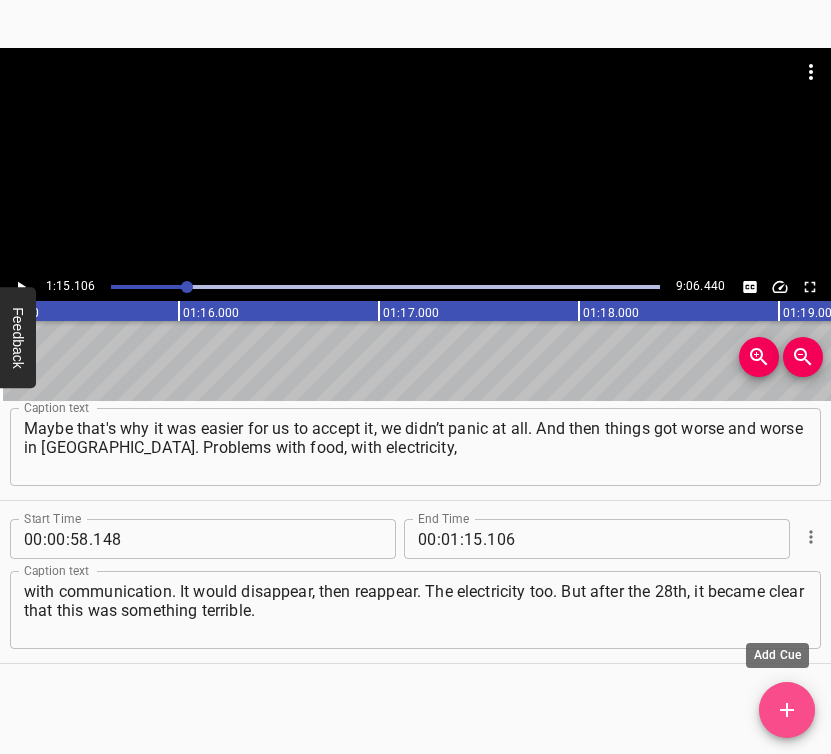 click at bounding box center [787, 710] 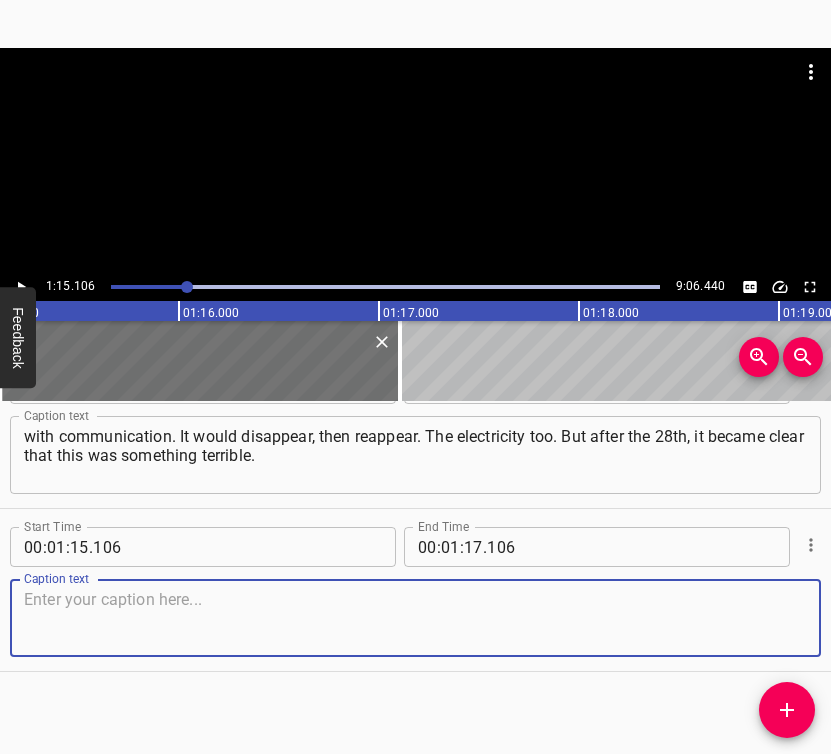 scroll, scrollTop: 556, scrollLeft: 0, axis: vertical 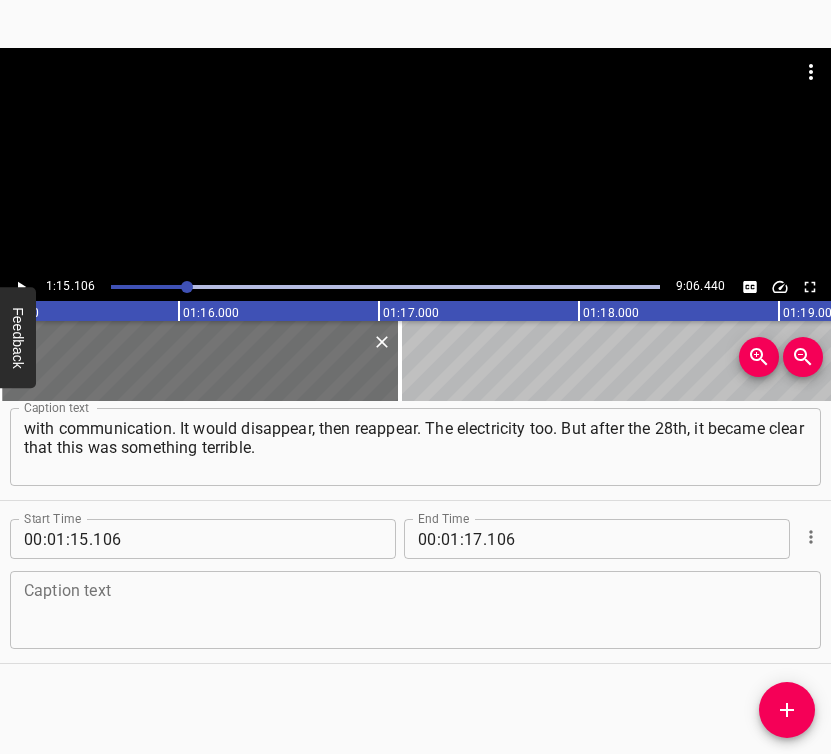 click on "Caption text" at bounding box center [415, 610] 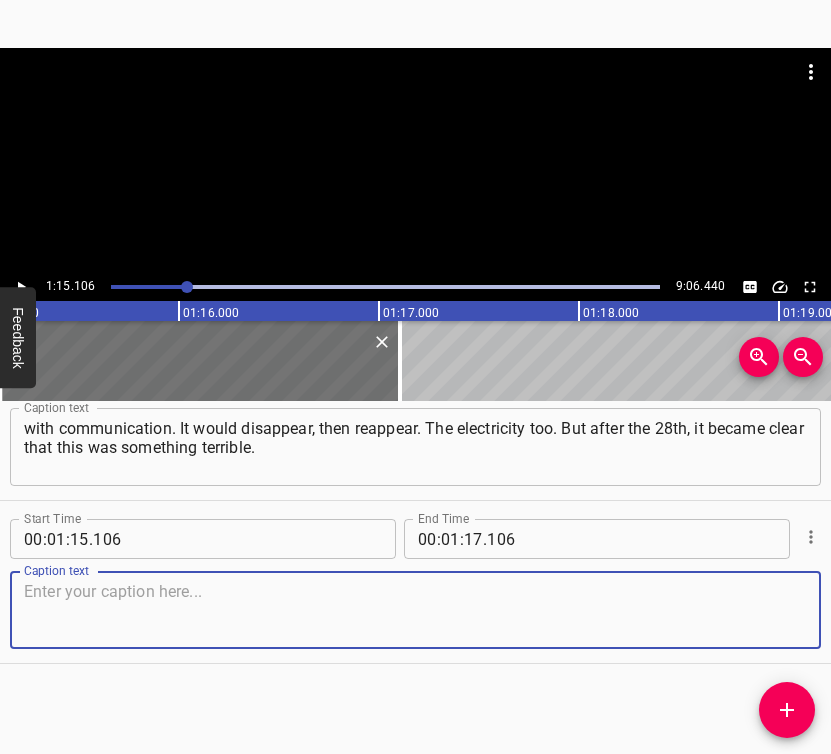 click at bounding box center [415, 610] 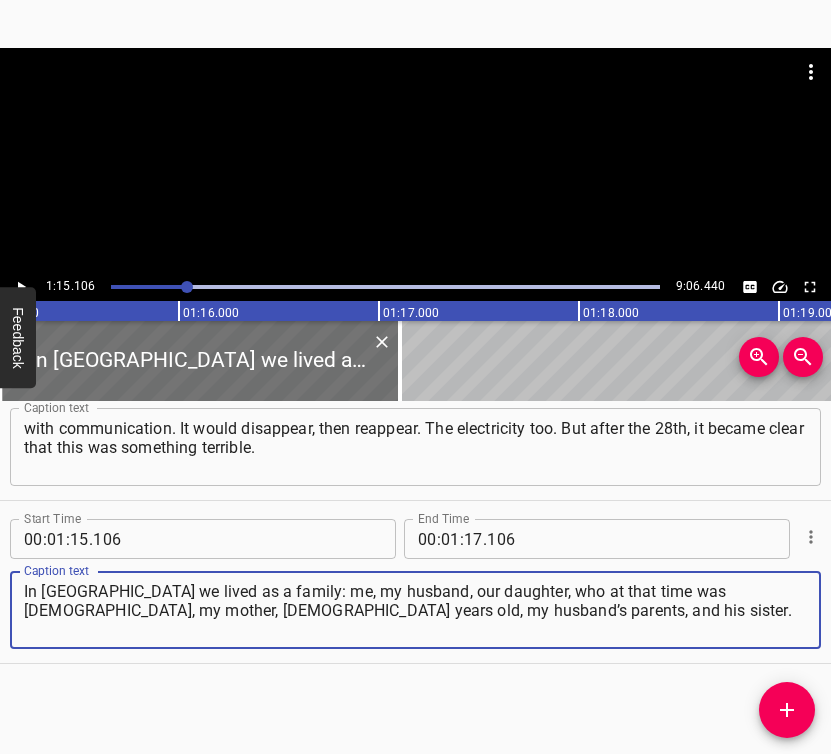 type on "In [GEOGRAPHIC_DATA] we lived as a family: me, my husband, our daughter, who at that time was [DEMOGRAPHIC_DATA], my mother, [DEMOGRAPHIC_DATA] years old, my husband’s parents, and his sister." 